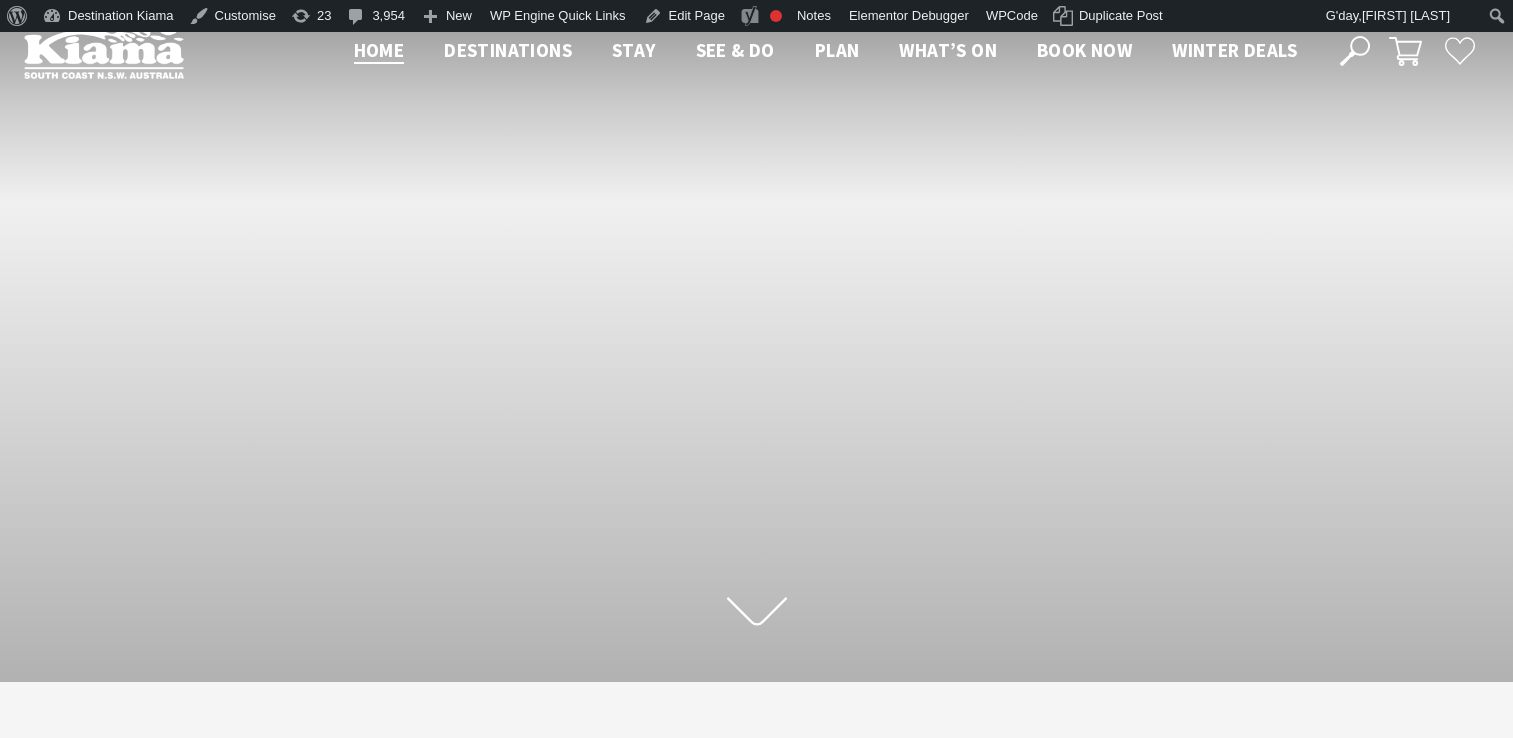 scroll, scrollTop: 0, scrollLeft: 0, axis: both 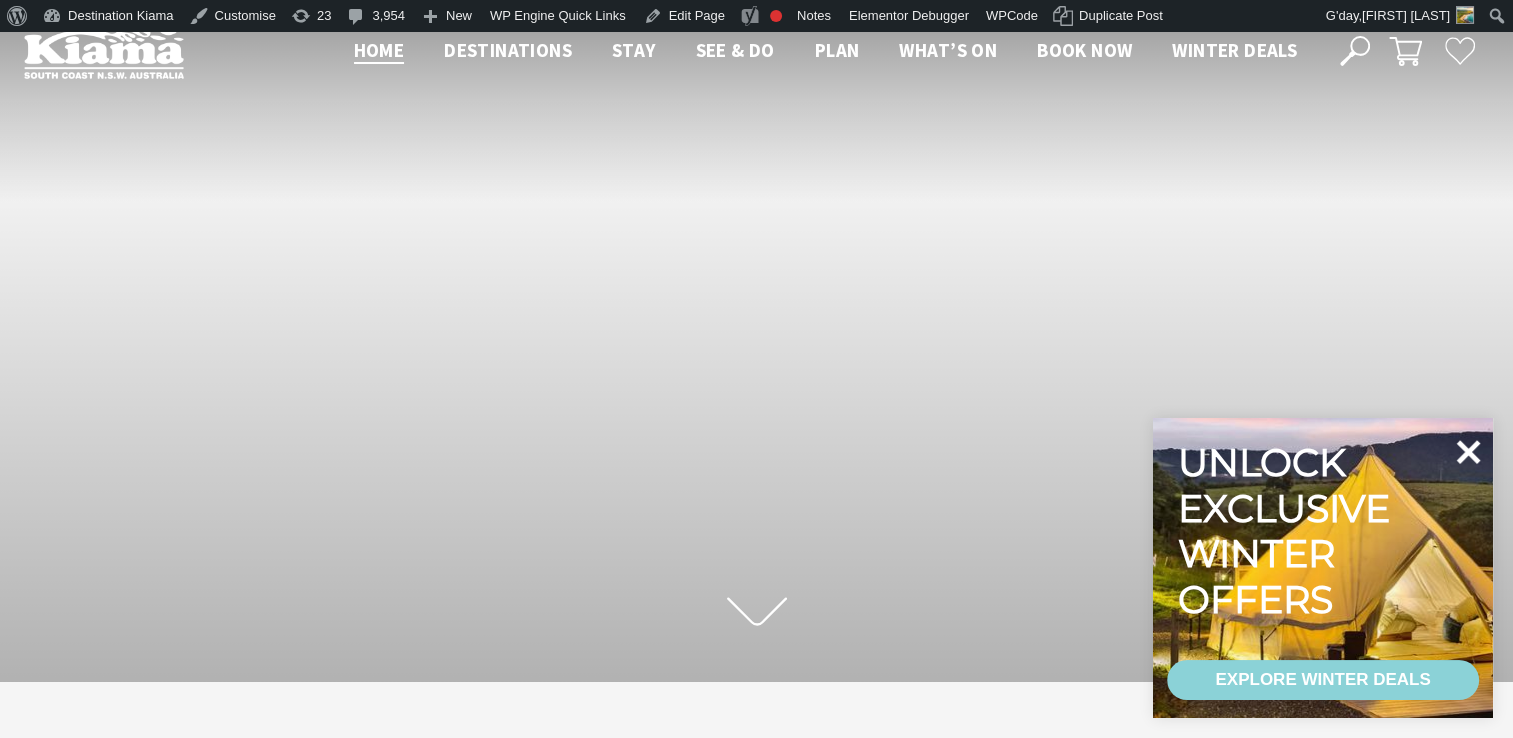 click 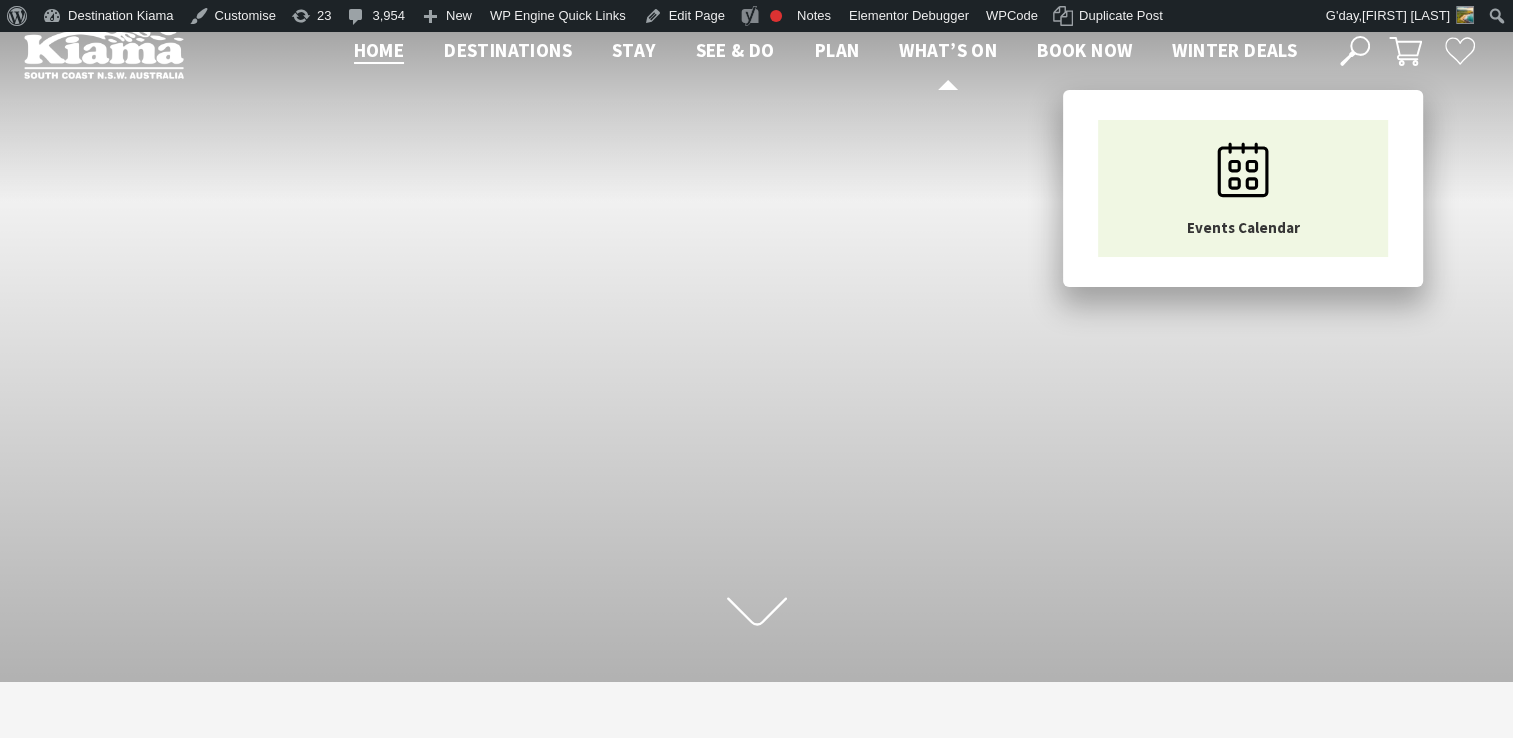 click on "What’s On" at bounding box center (948, 50) 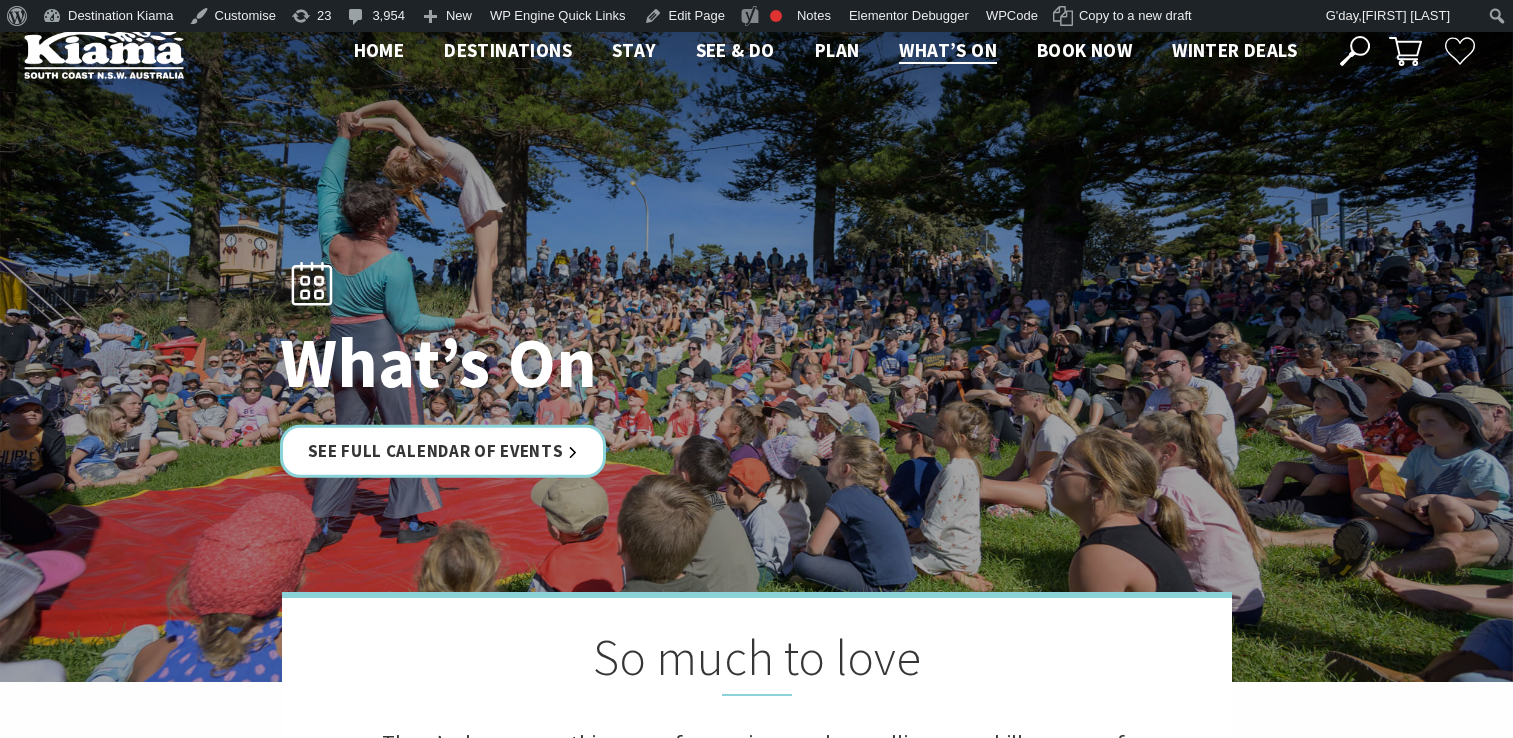 scroll, scrollTop: 0, scrollLeft: 0, axis: both 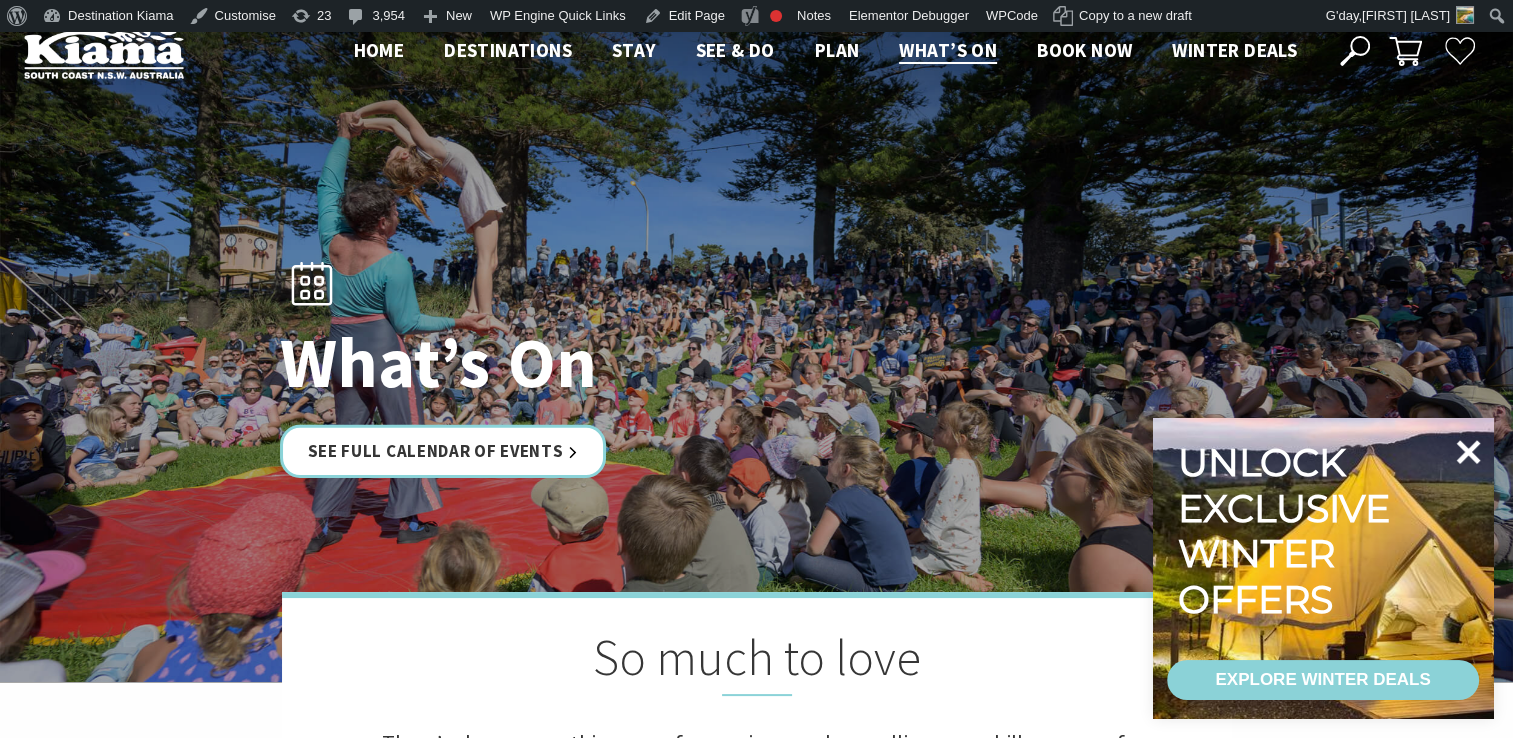 click 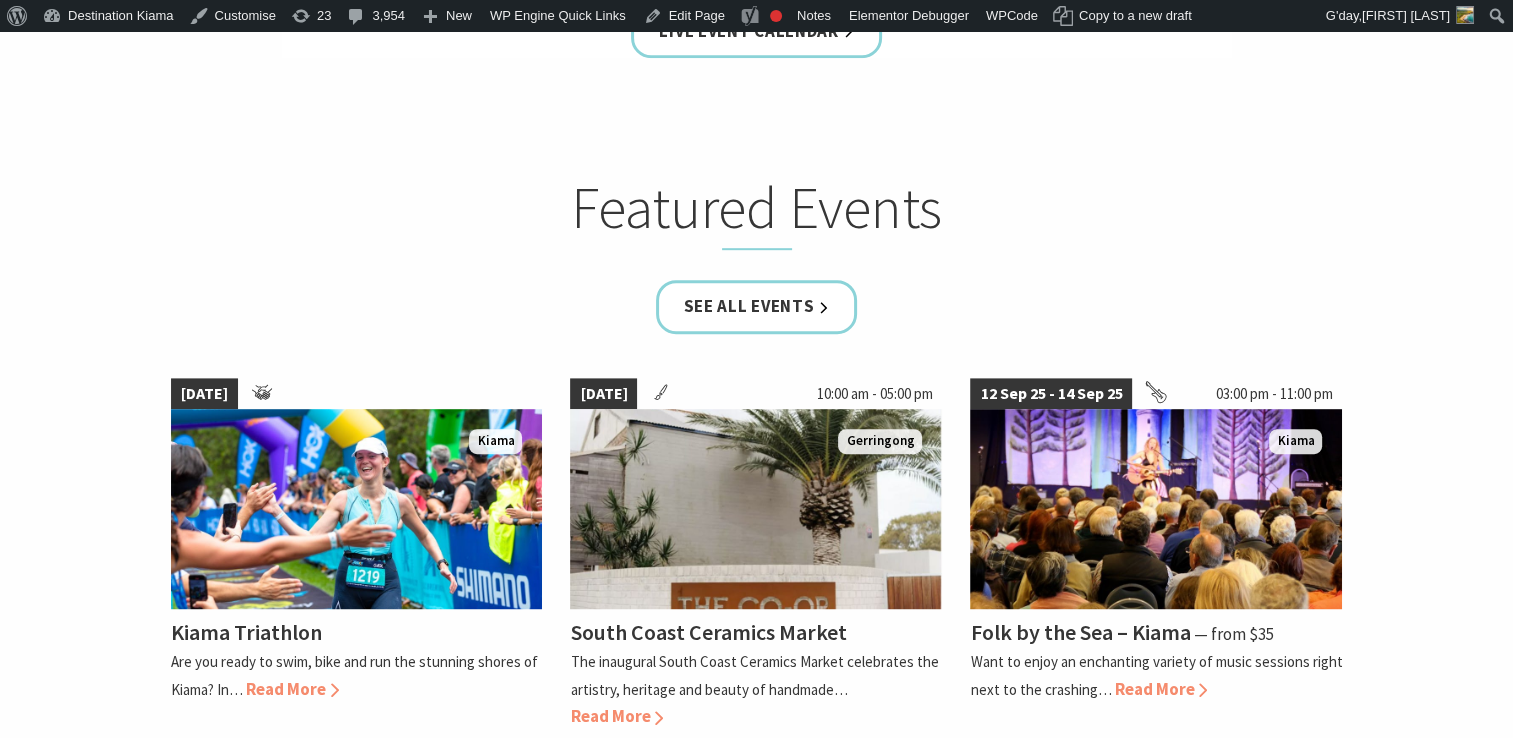 scroll, scrollTop: 1120, scrollLeft: 0, axis: vertical 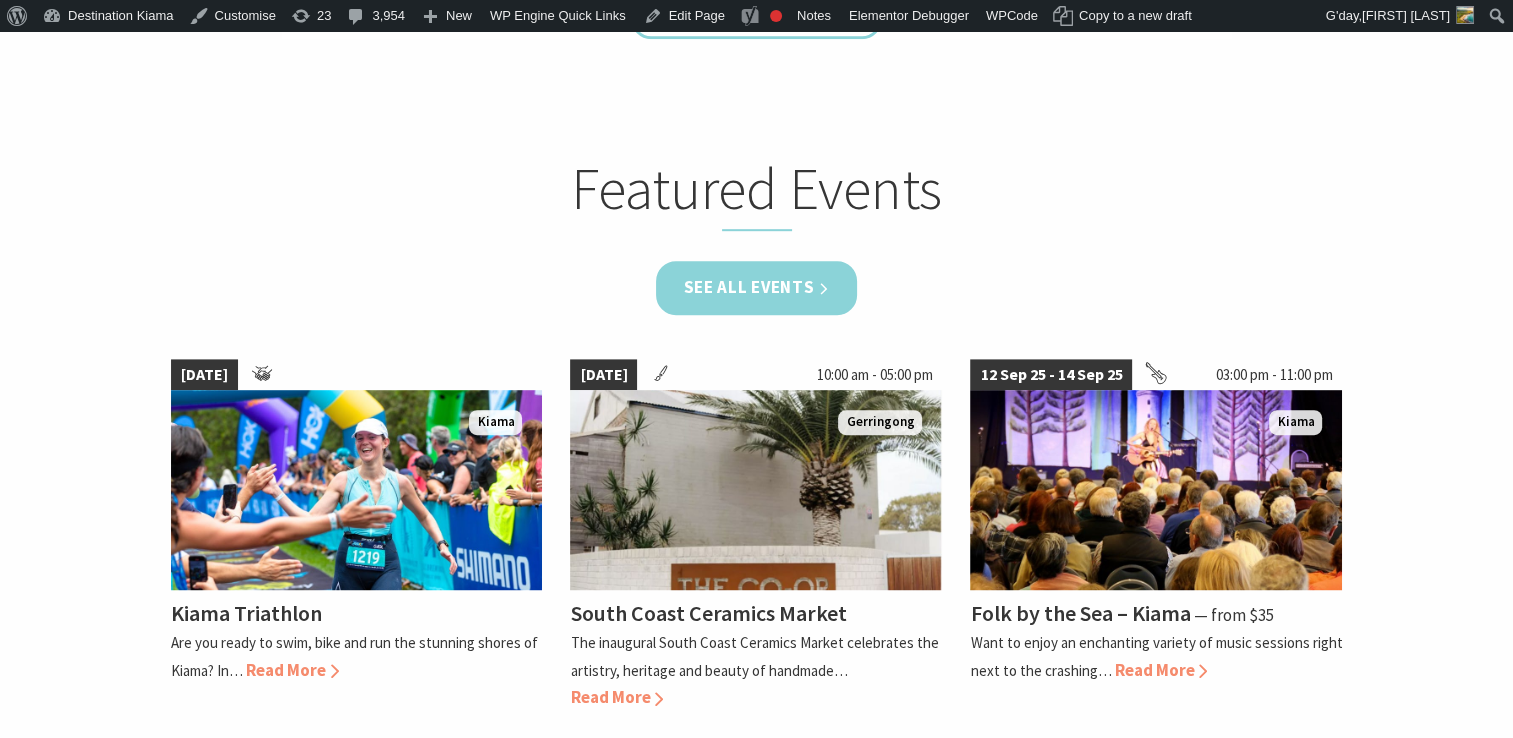 click on "See all Events" at bounding box center (757, 287) 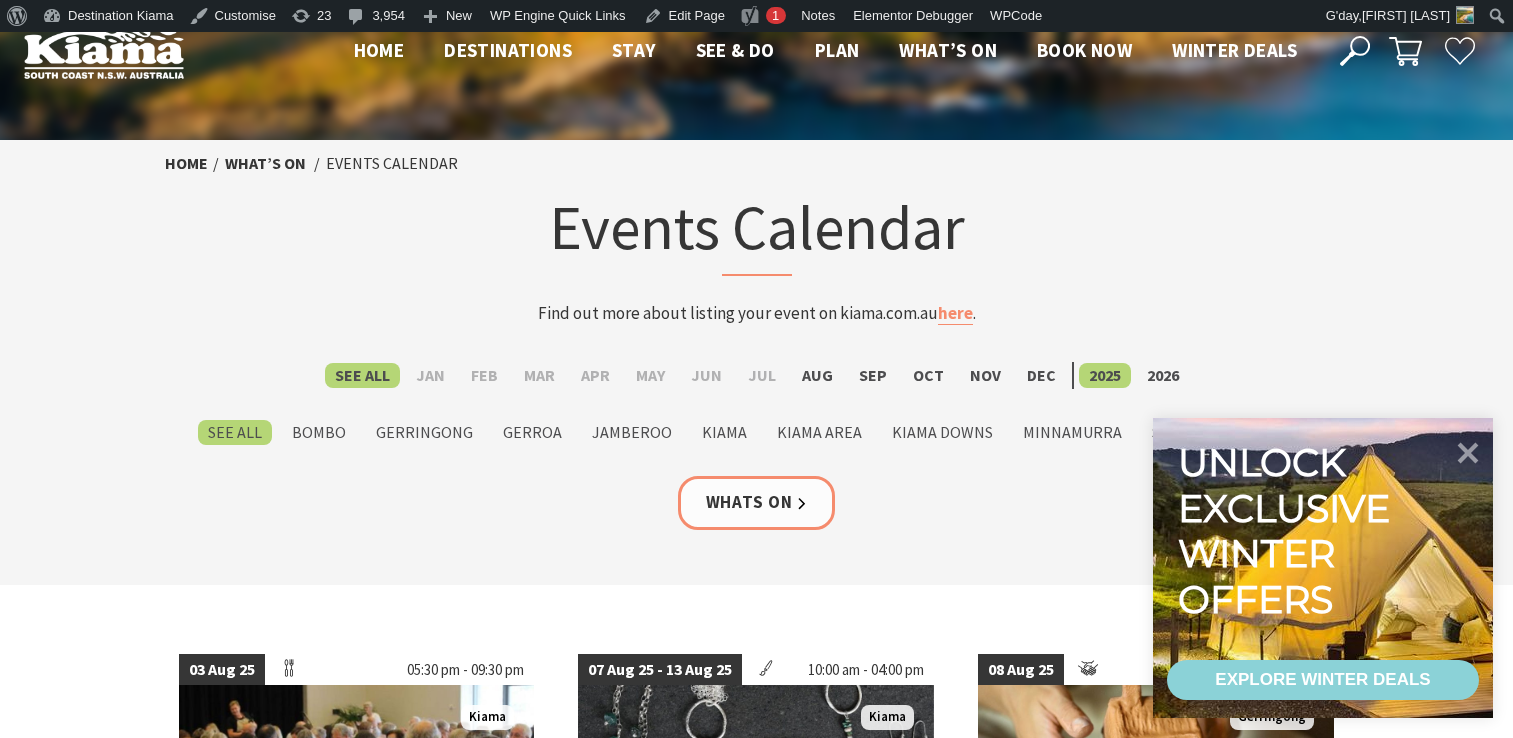 scroll, scrollTop: 0, scrollLeft: 0, axis: both 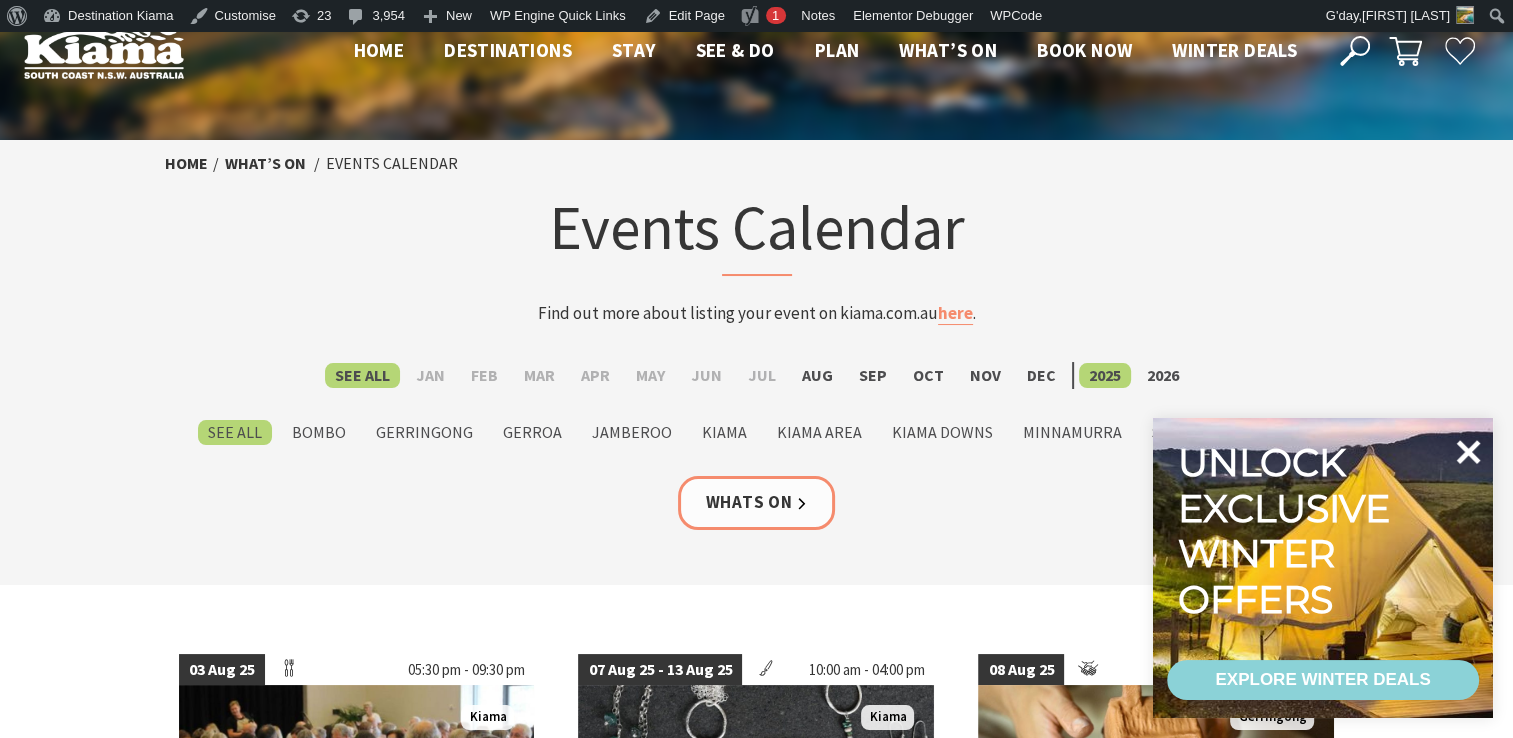 click 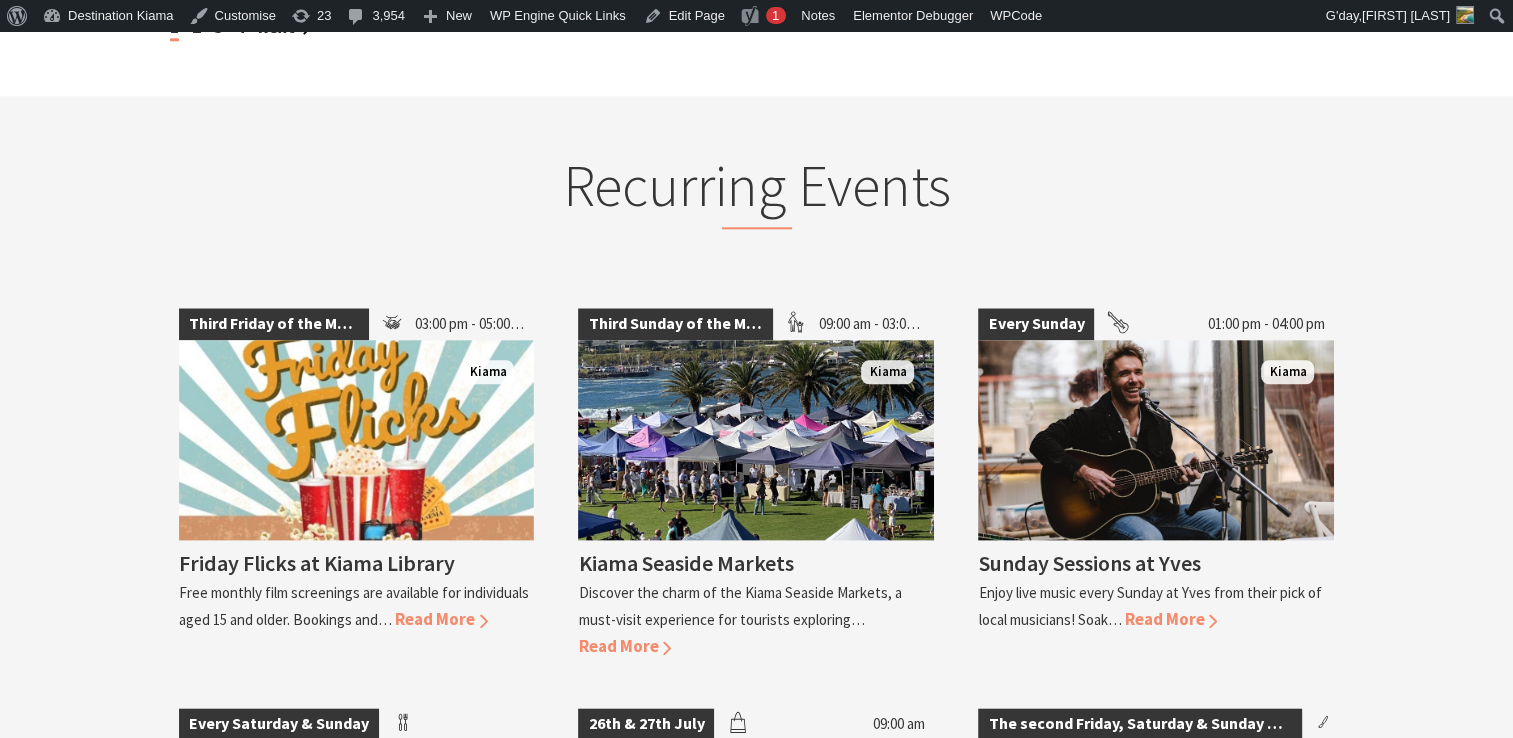 scroll, scrollTop: 2316, scrollLeft: 0, axis: vertical 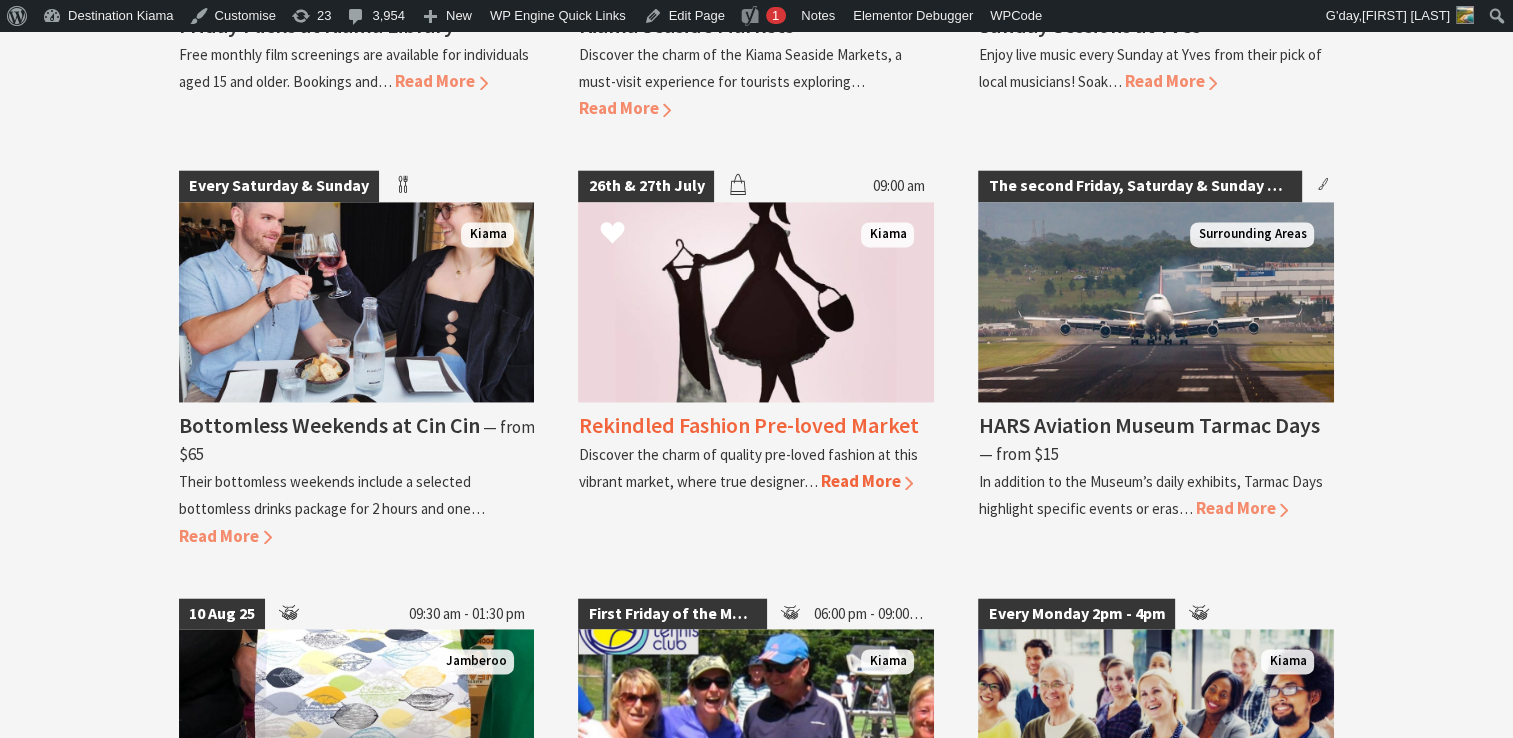 click on "Rekindled Fashion Pre-loved Market" at bounding box center (748, 425) 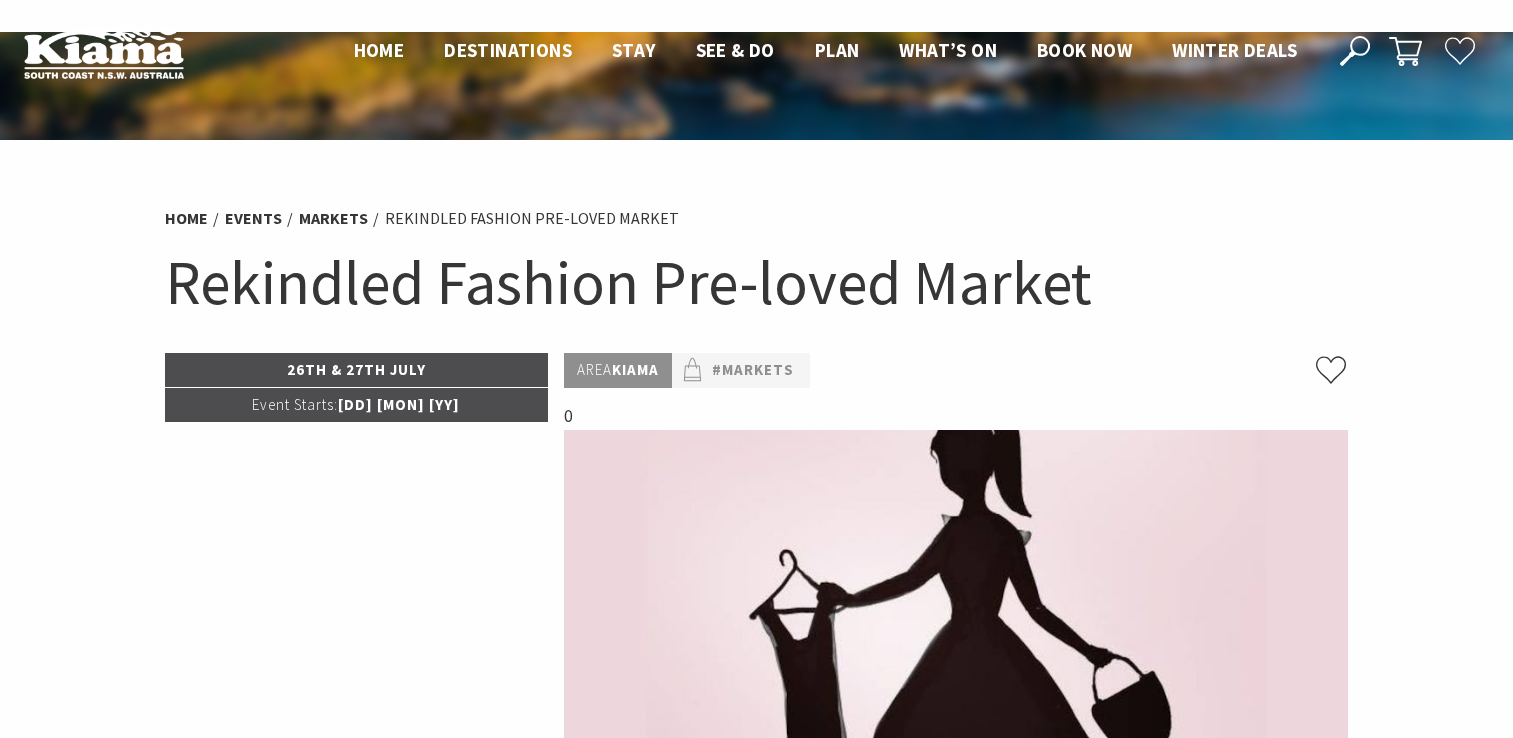 scroll, scrollTop: 0, scrollLeft: 0, axis: both 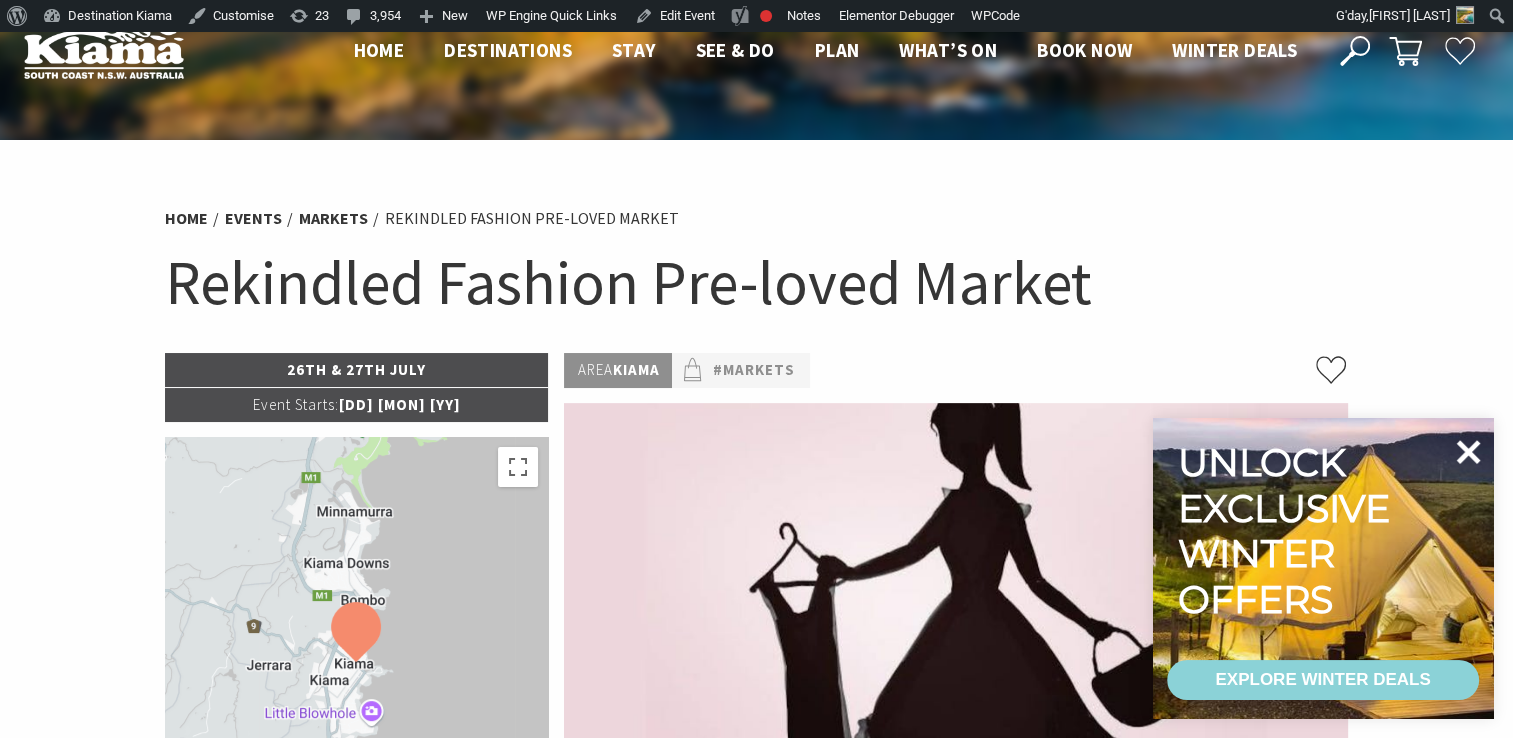 click 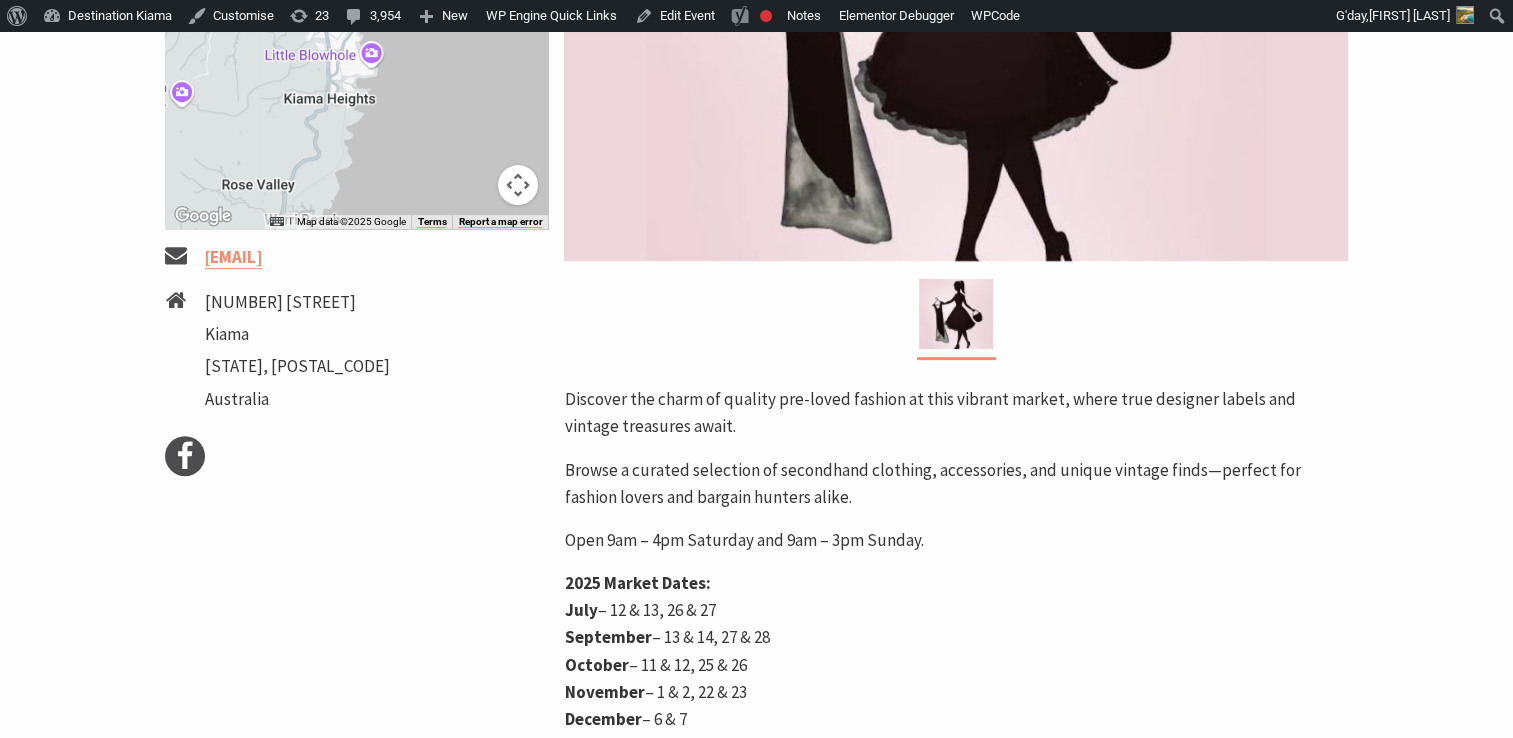 scroll, scrollTop: 654, scrollLeft: 0, axis: vertical 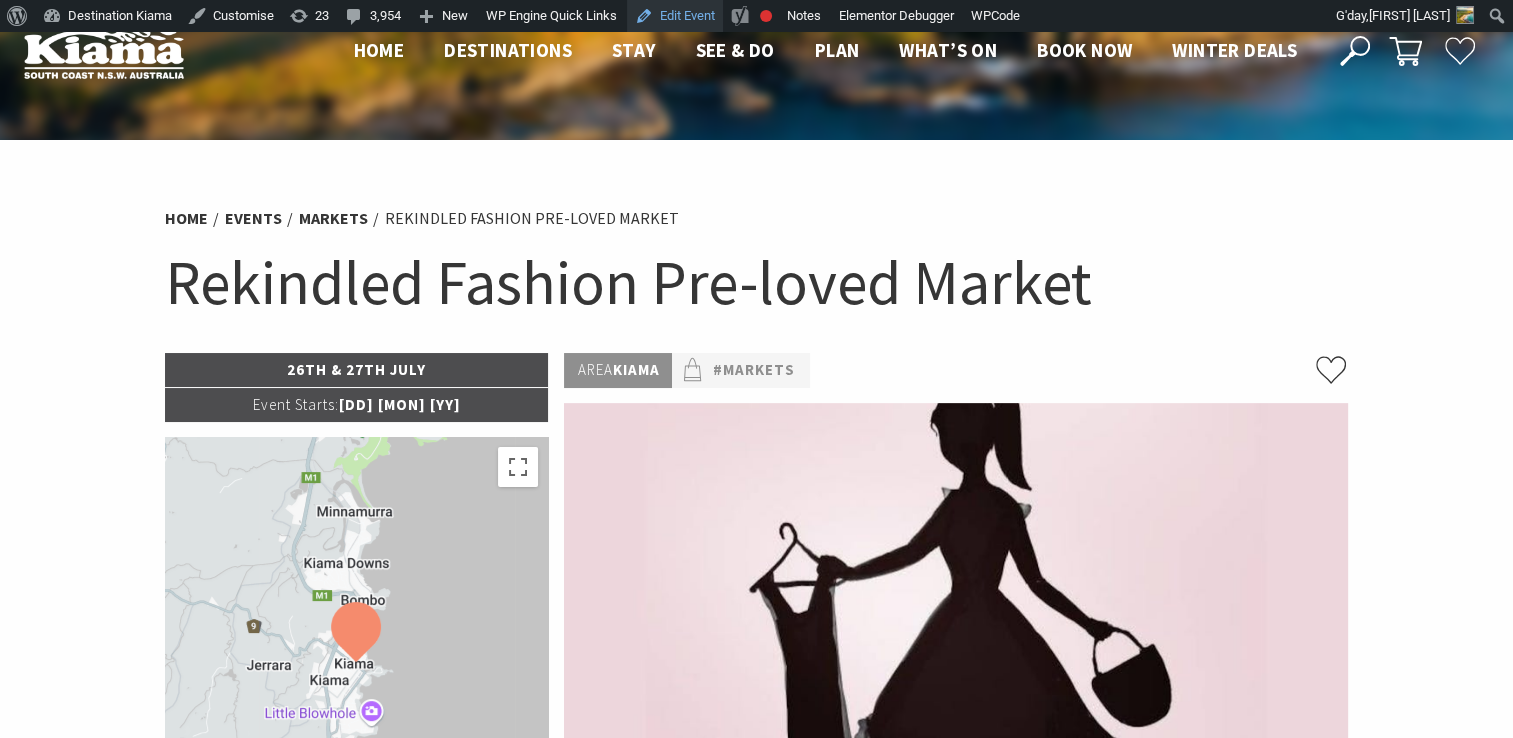 click on "Edit Event" at bounding box center [675, 16] 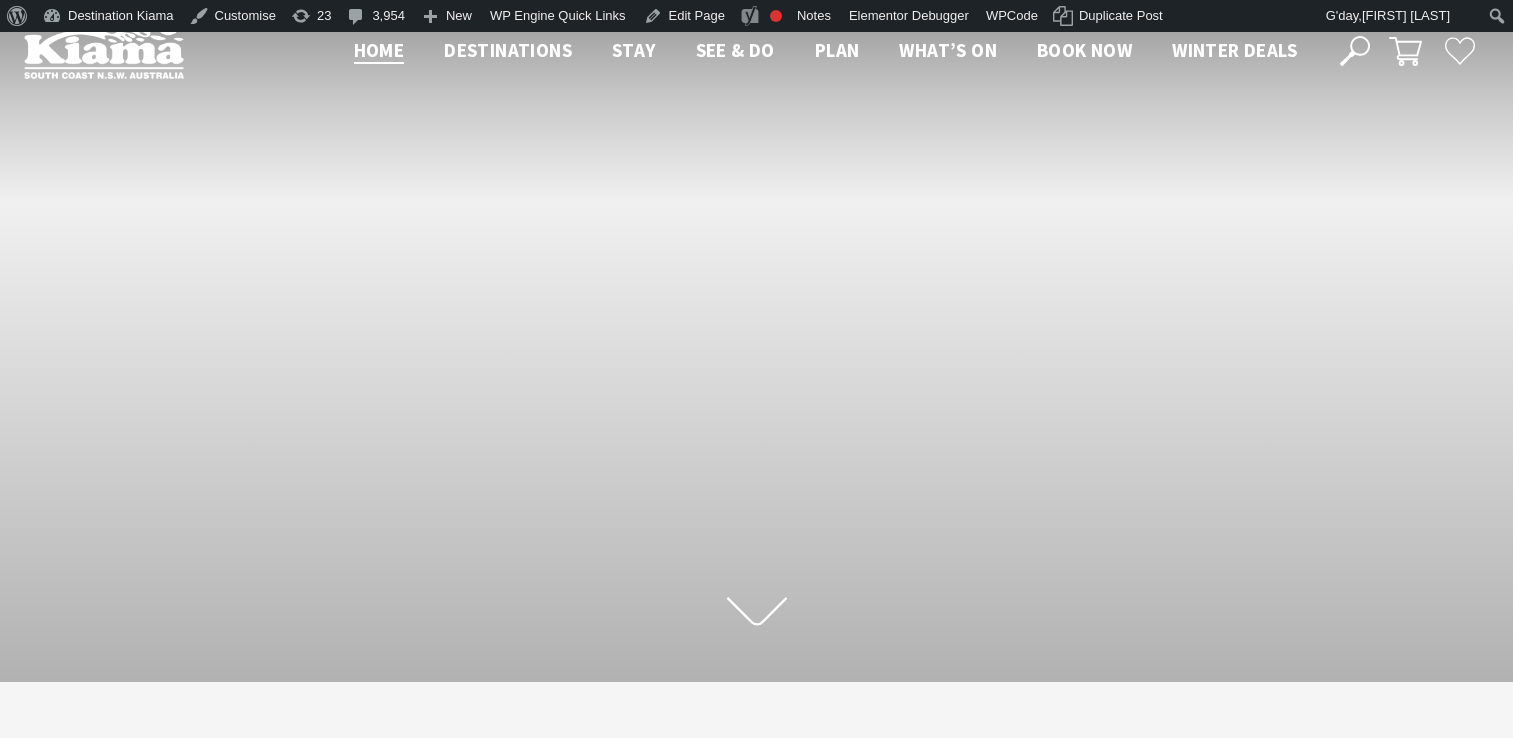 scroll, scrollTop: 0, scrollLeft: 0, axis: both 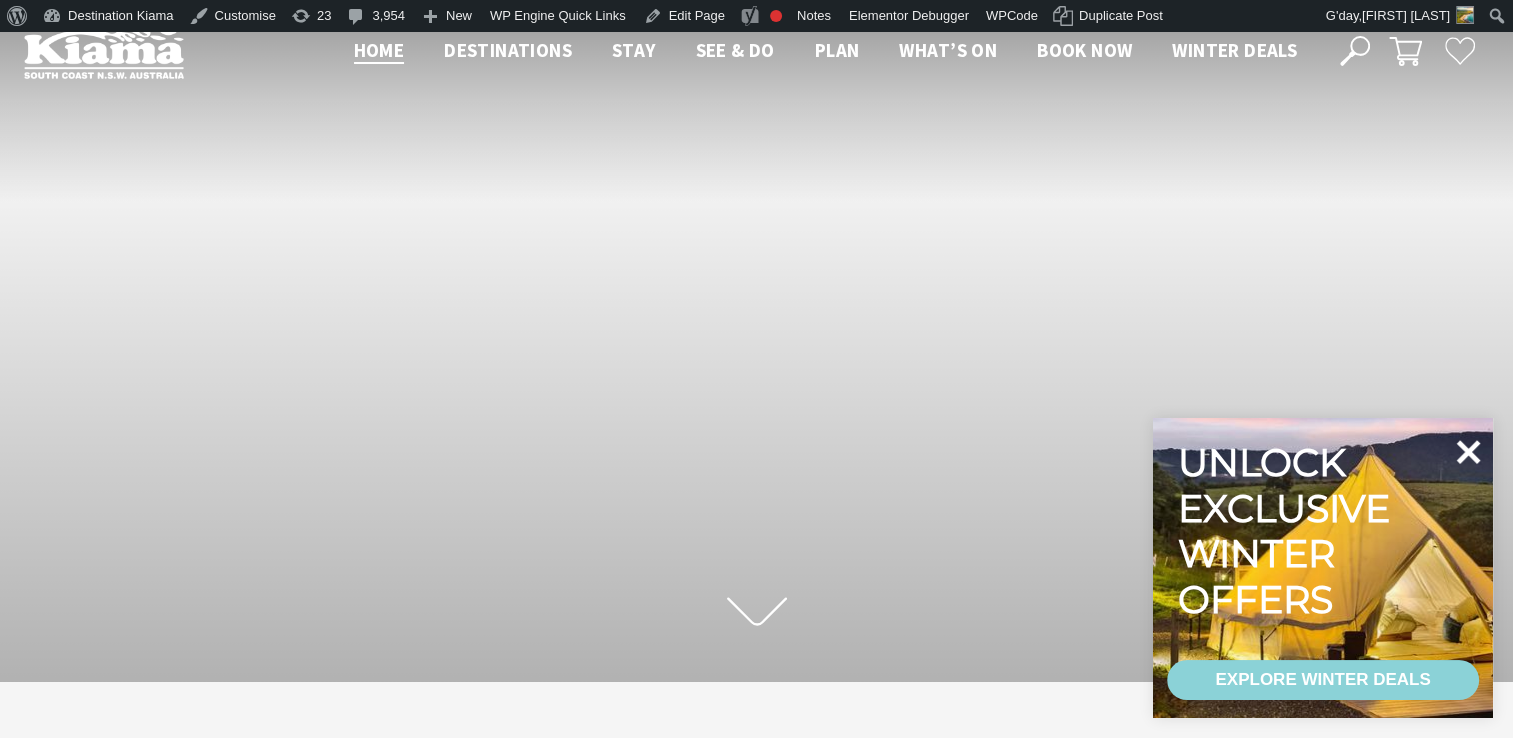 click 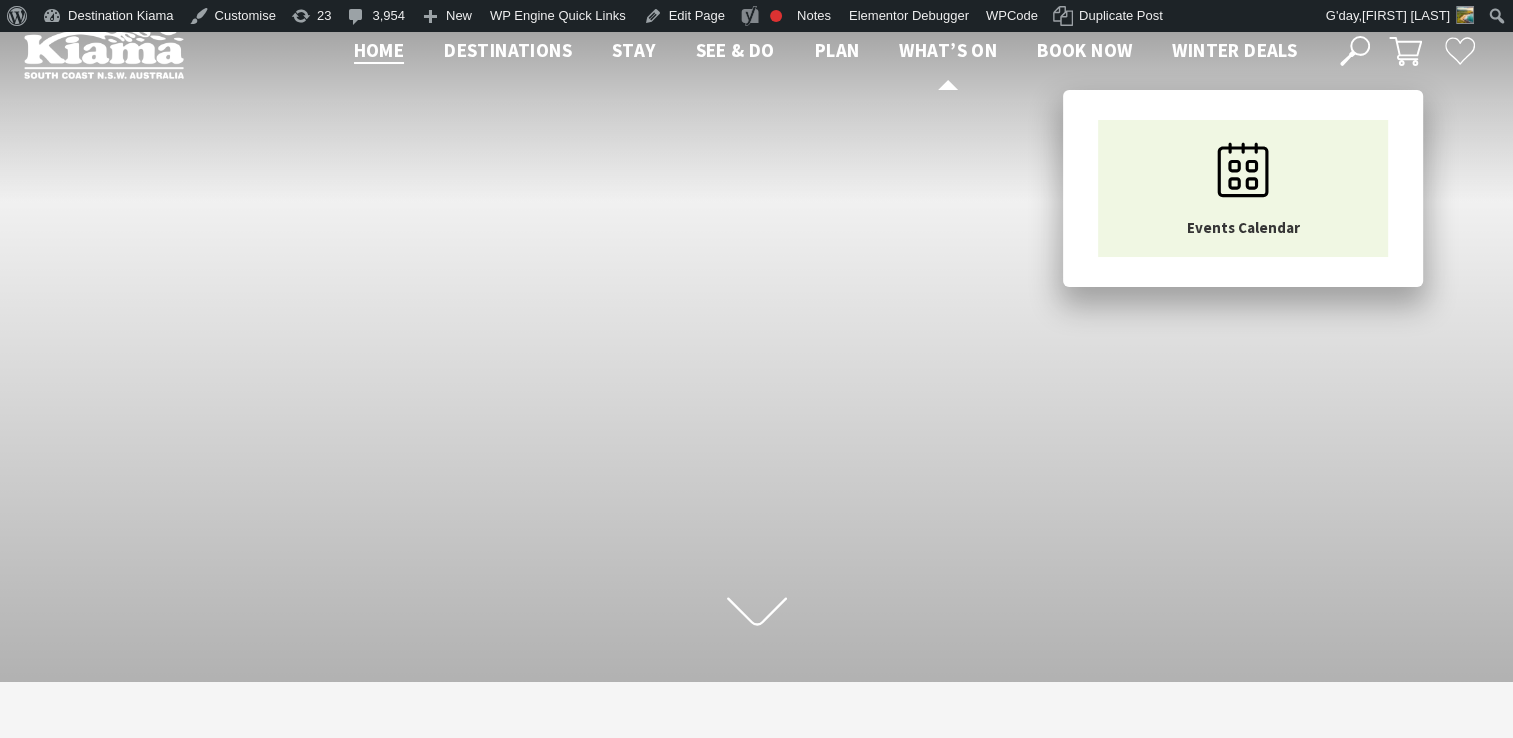 click on "What’s On" at bounding box center [948, 50] 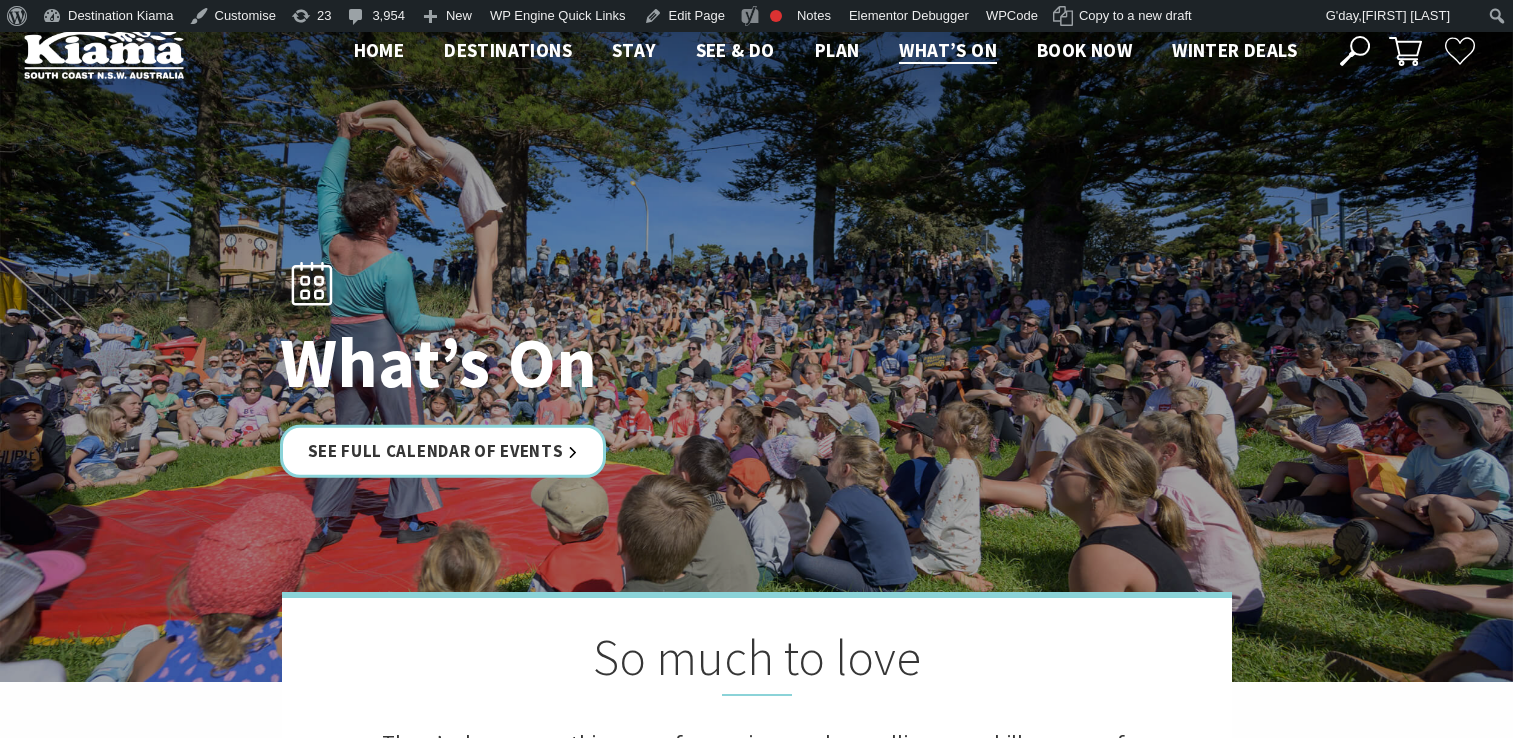 scroll, scrollTop: 0, scrollLeft: 0, axis: both 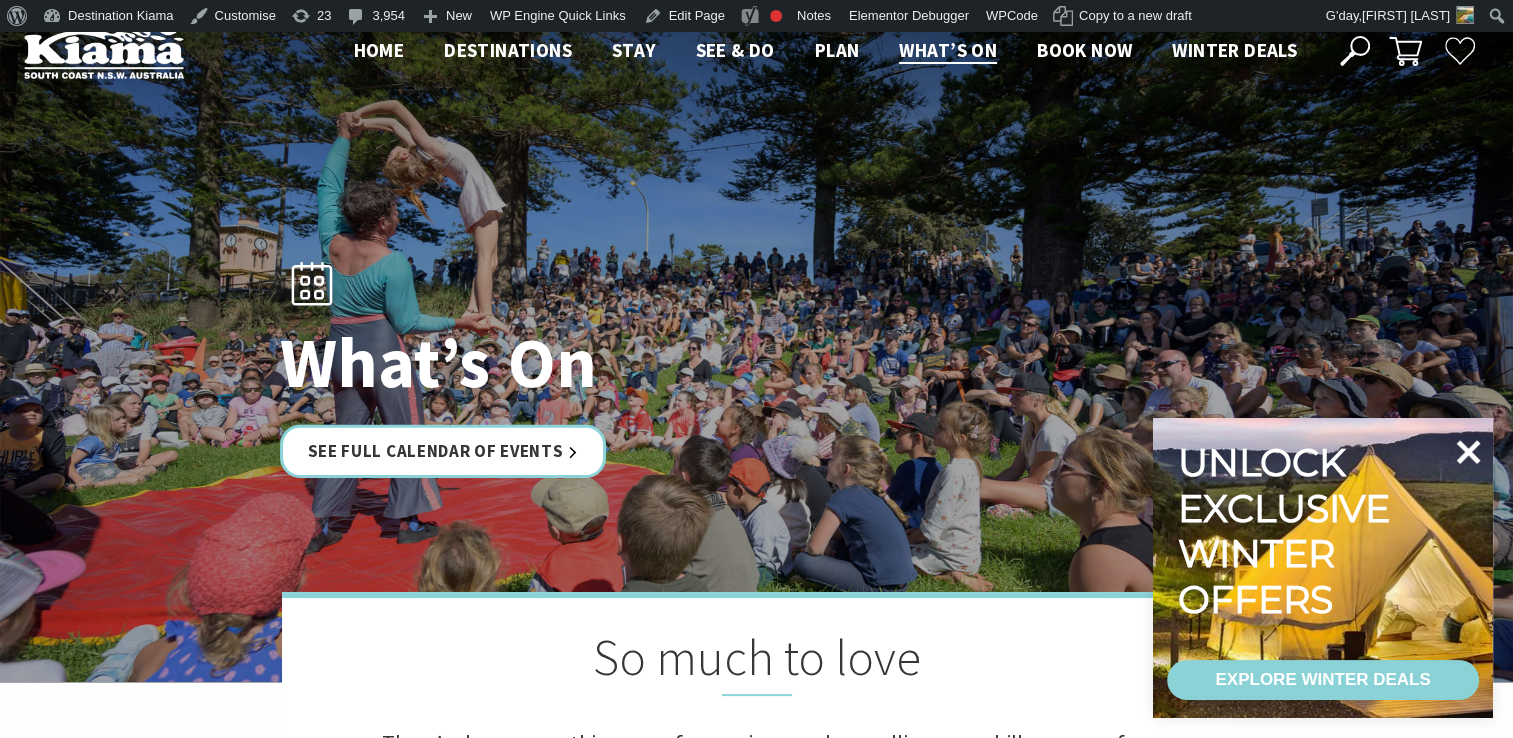 click 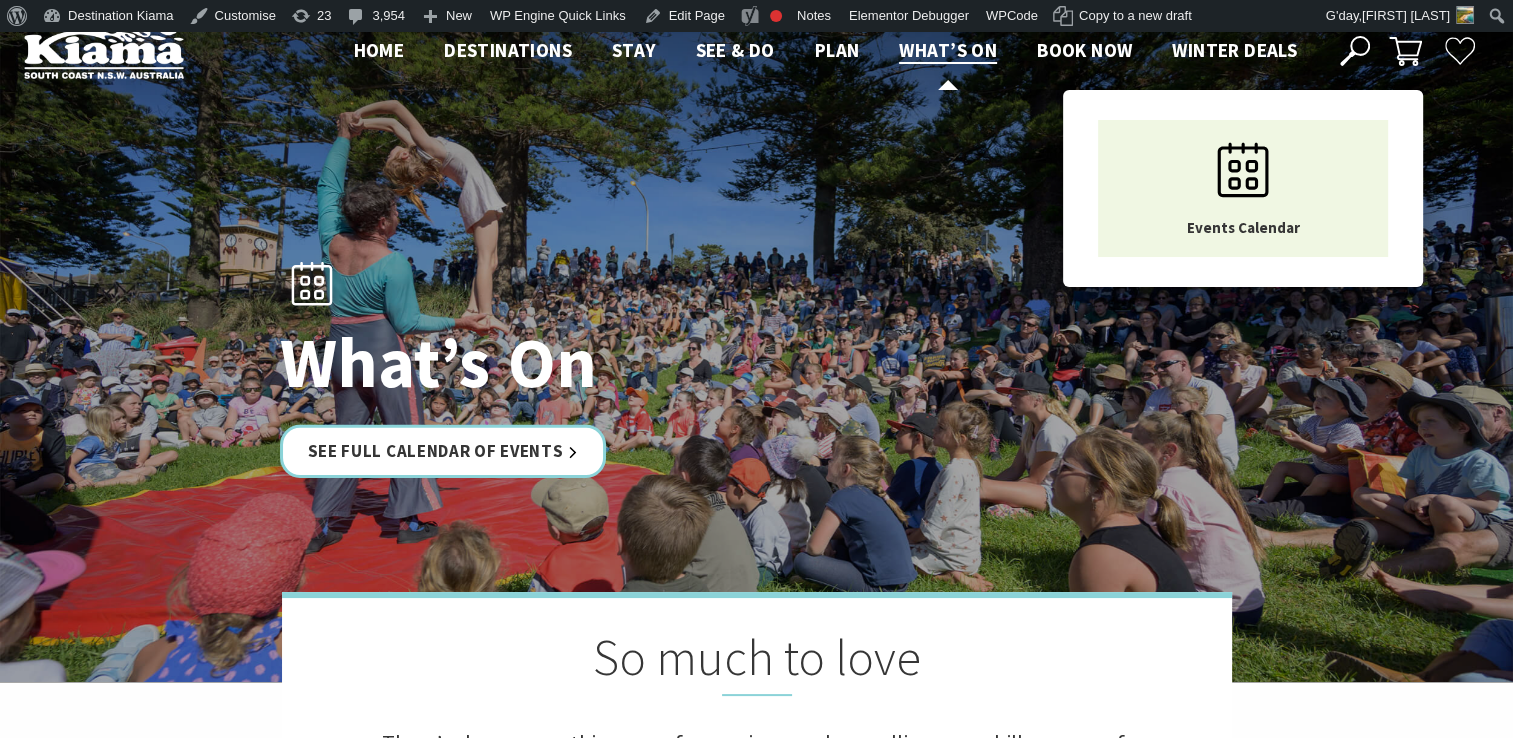 click on "What’s On" at bounding box center (948, 50) 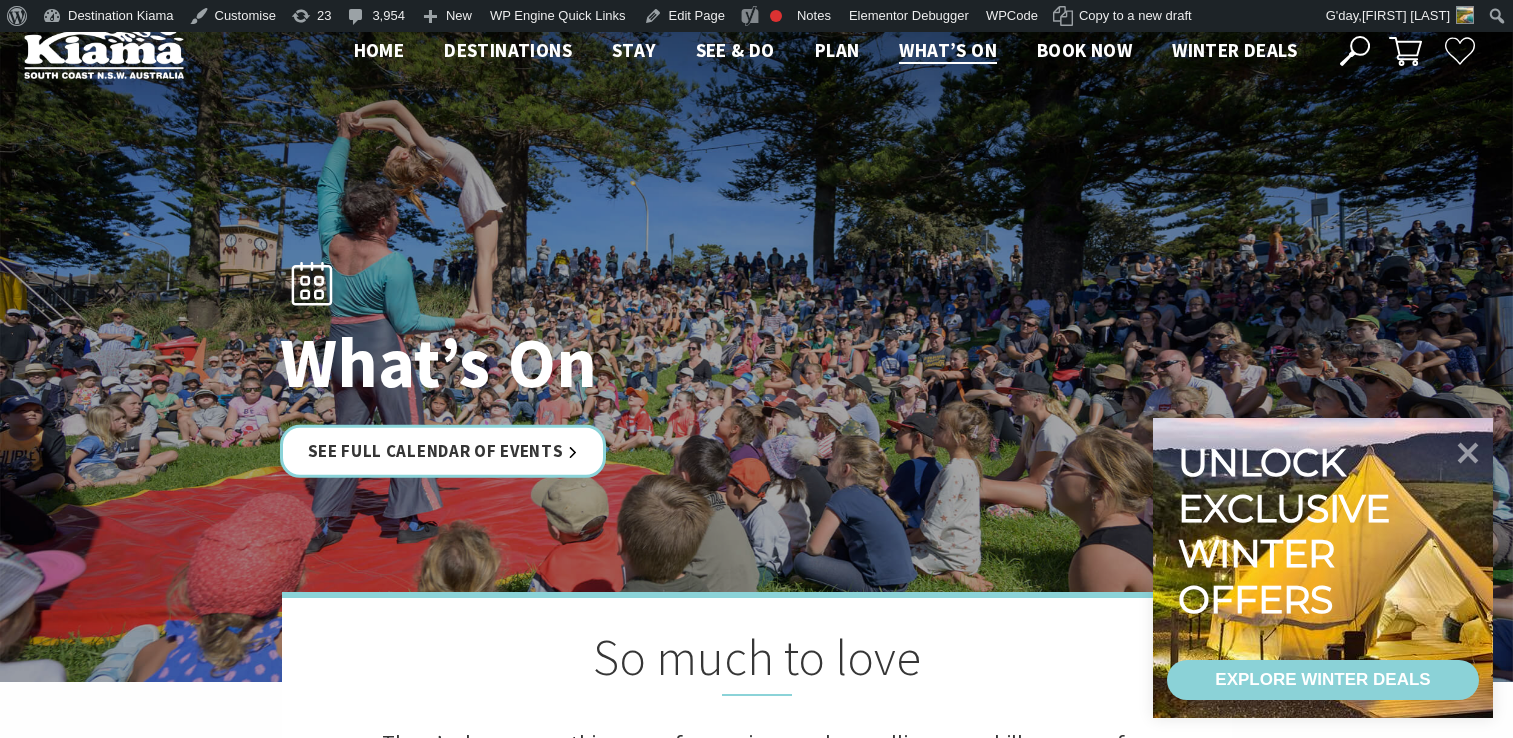 scroll, scrollTop: 0, scrollLeft: 0, axis: both 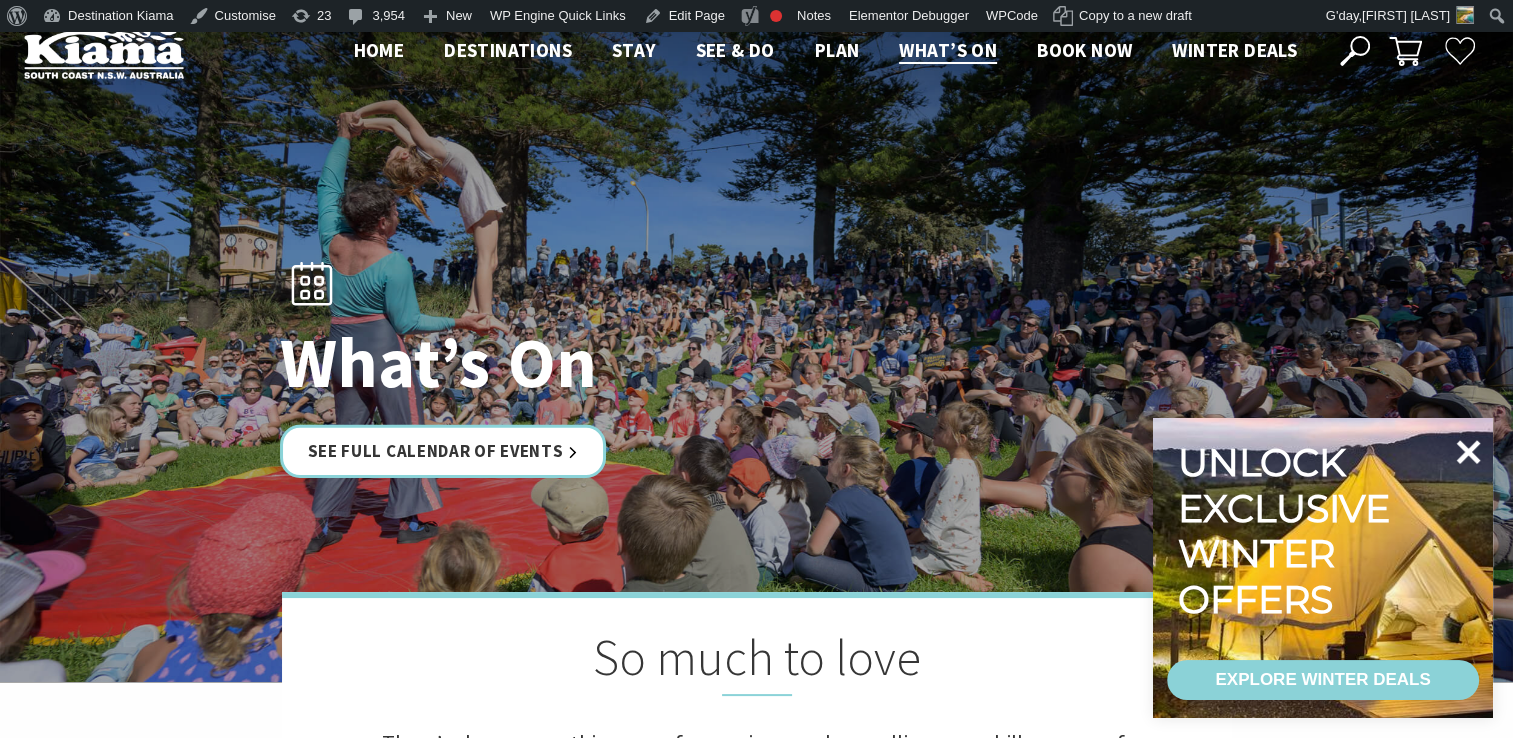 click 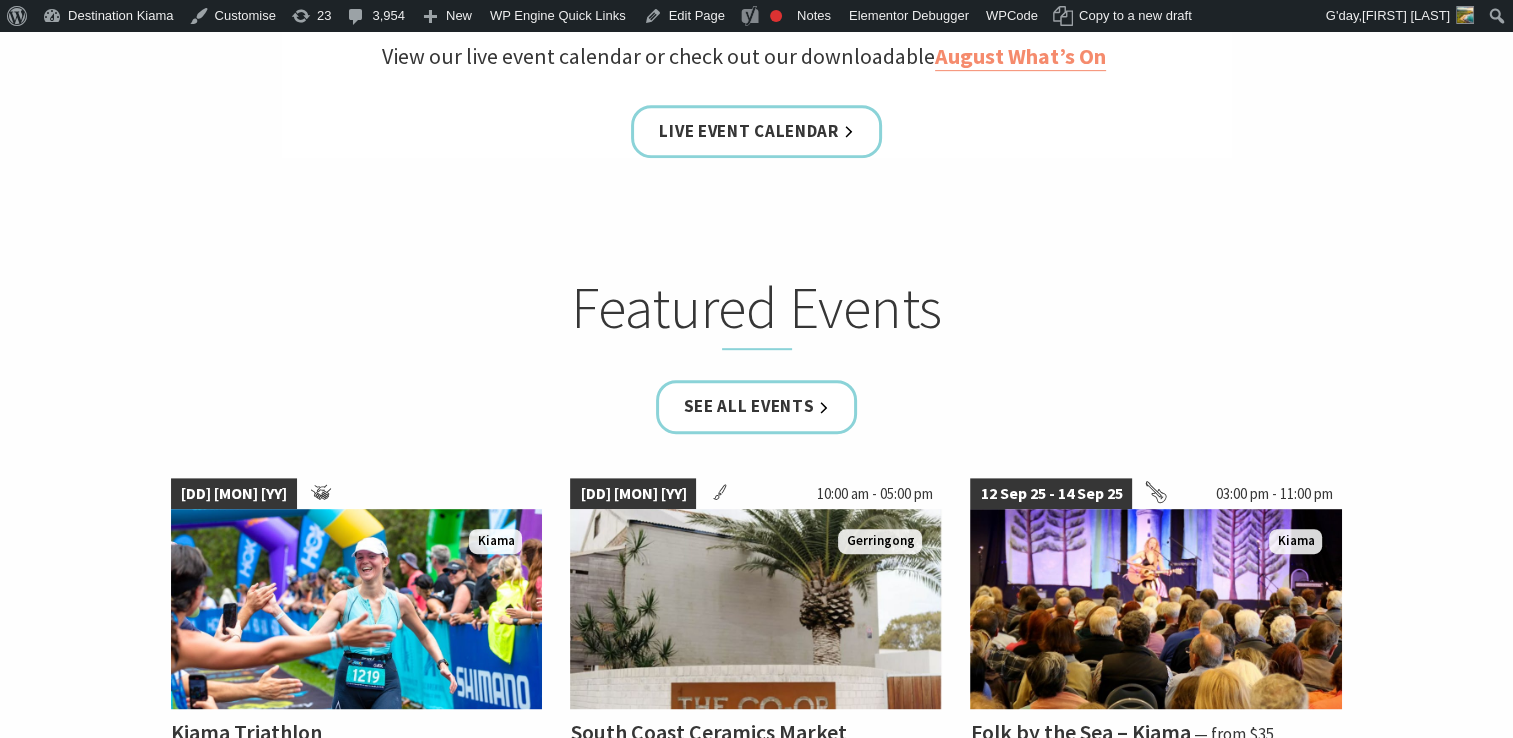 scroll, scrollTop: 982, scrollLeft: 0, axis: vertical 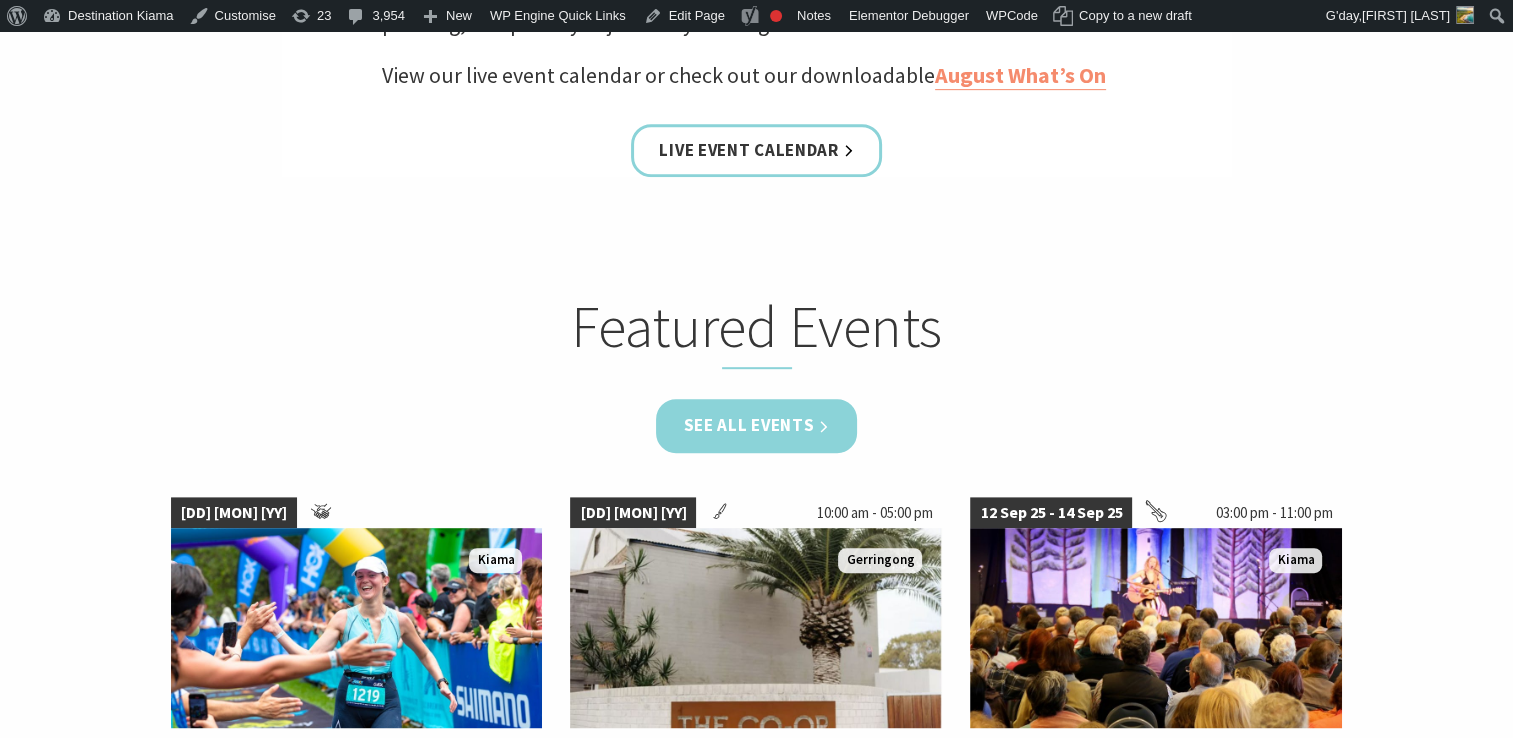 click on "See all Events" at bounding box center [757, 425] 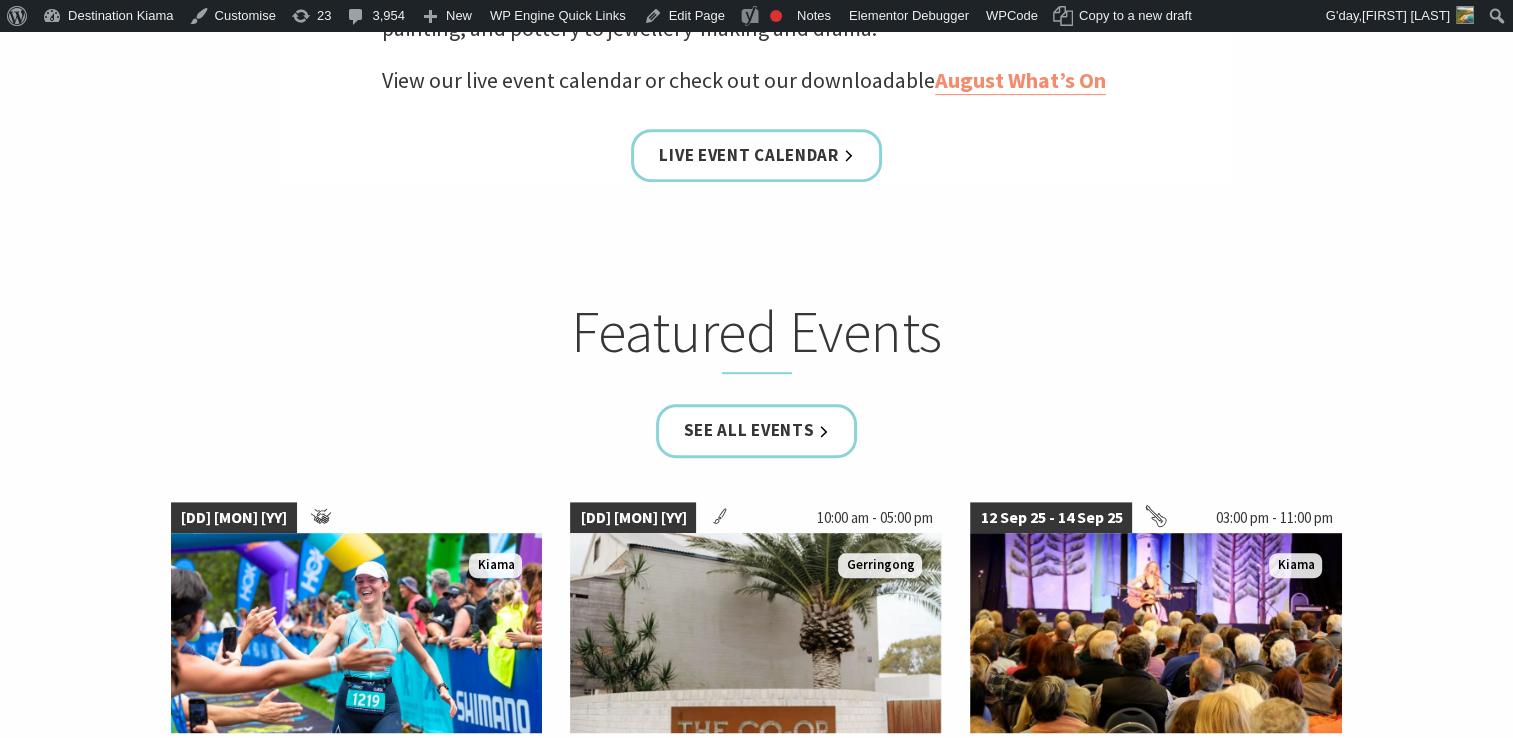 scroll, scrollTop: 957, scrollLeft: 0, axis: vertical 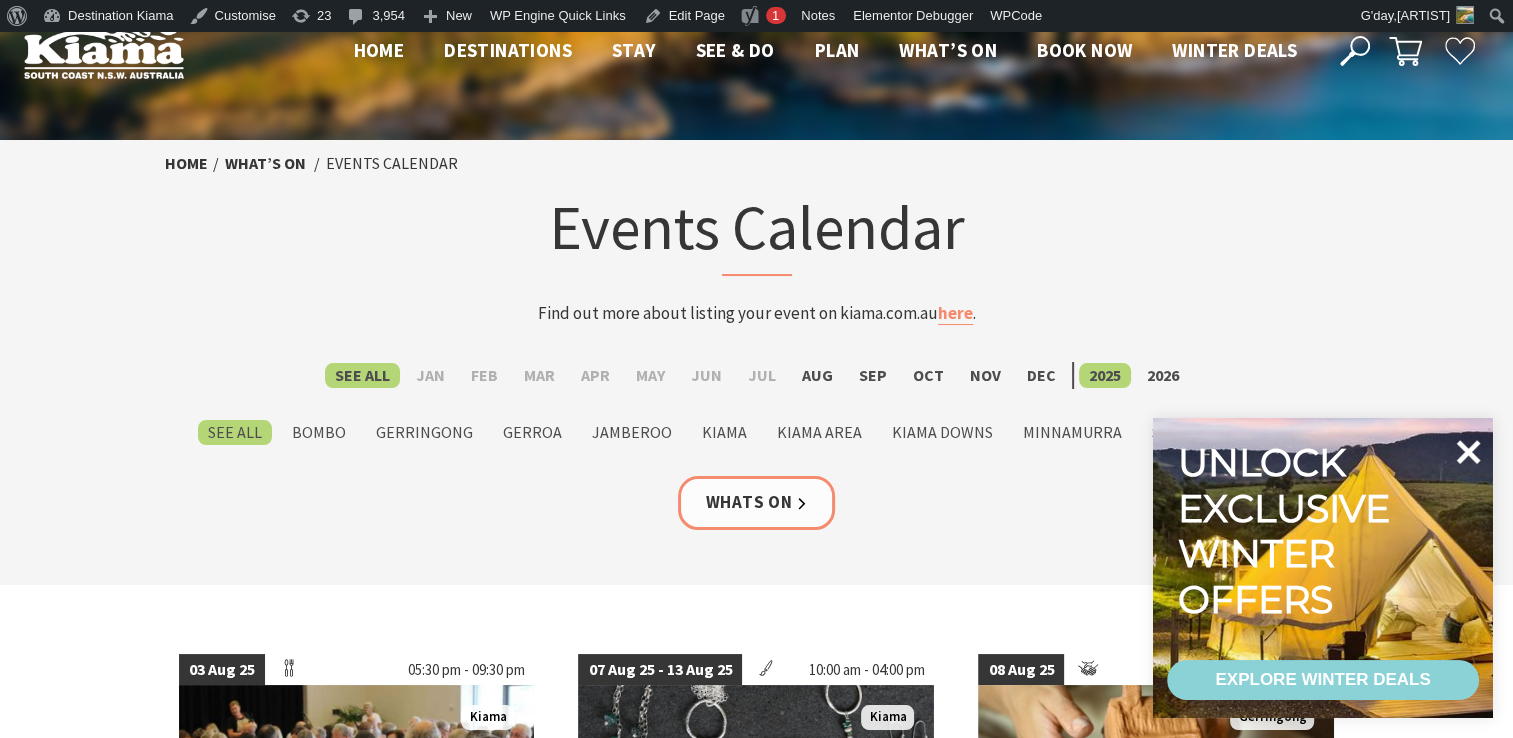 click 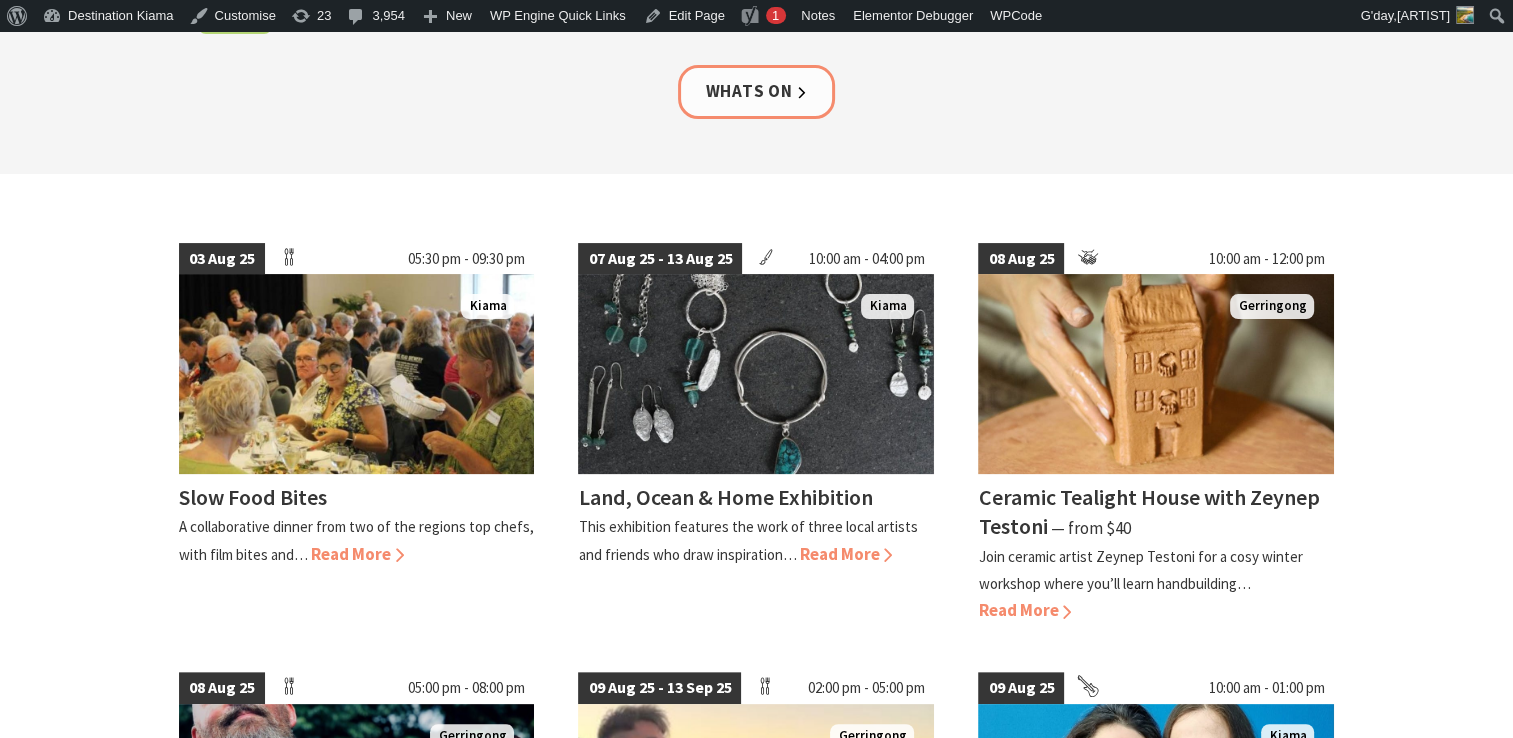 scroll, scrollTop: 0, scrollLeft: 0, axis: both 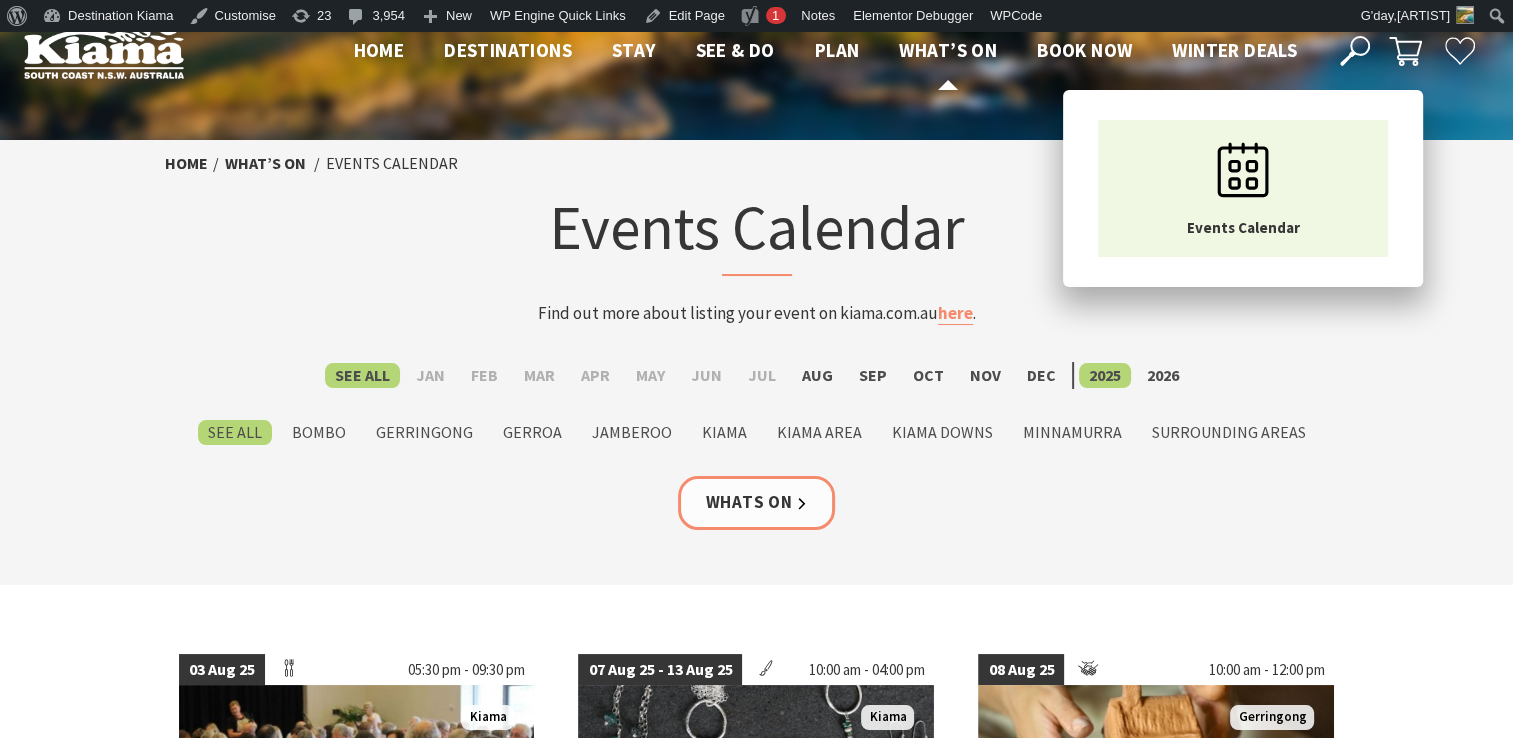 click on "What’s On" at bounding box center [948, 50] 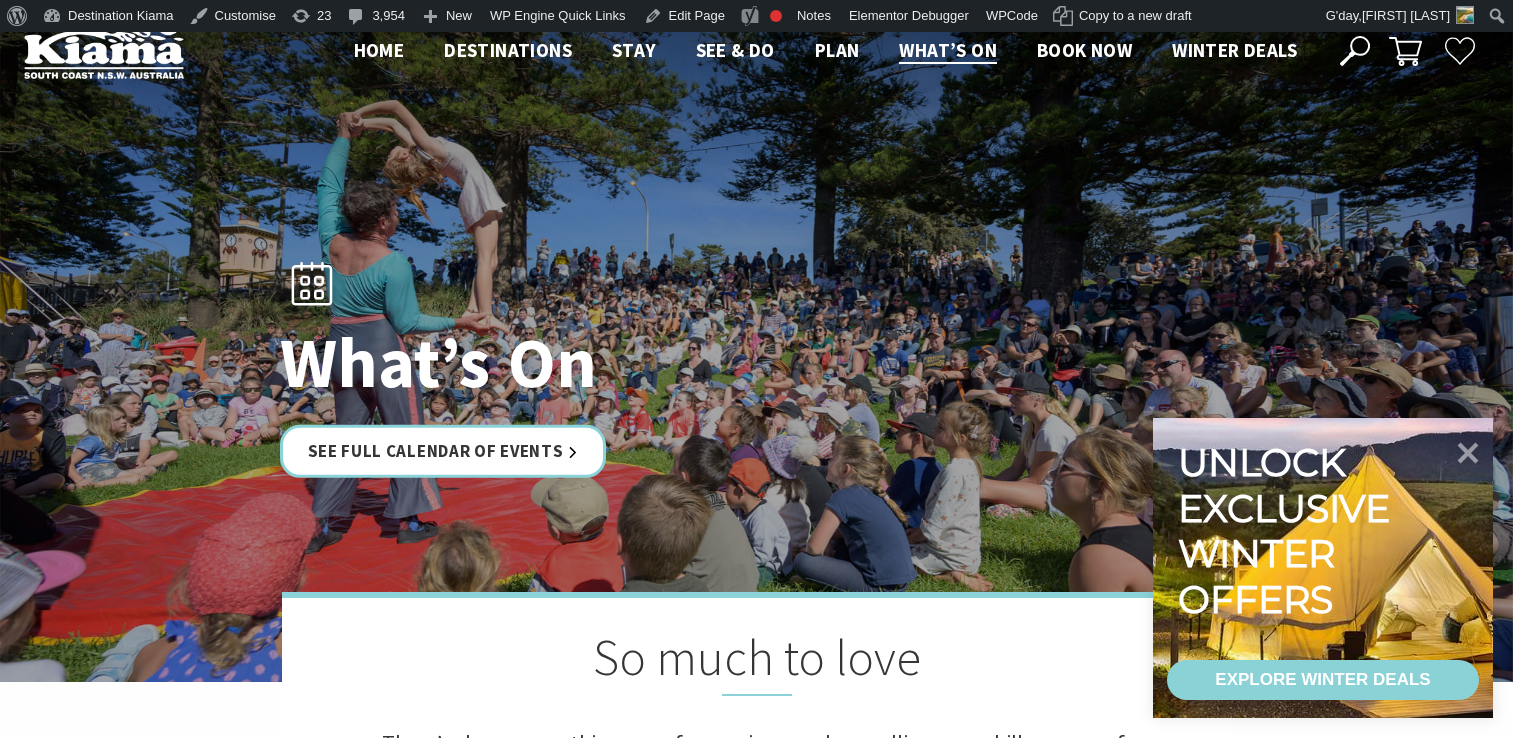 scroll, scrollTop: 0, scrollLeft: 0, axis: both 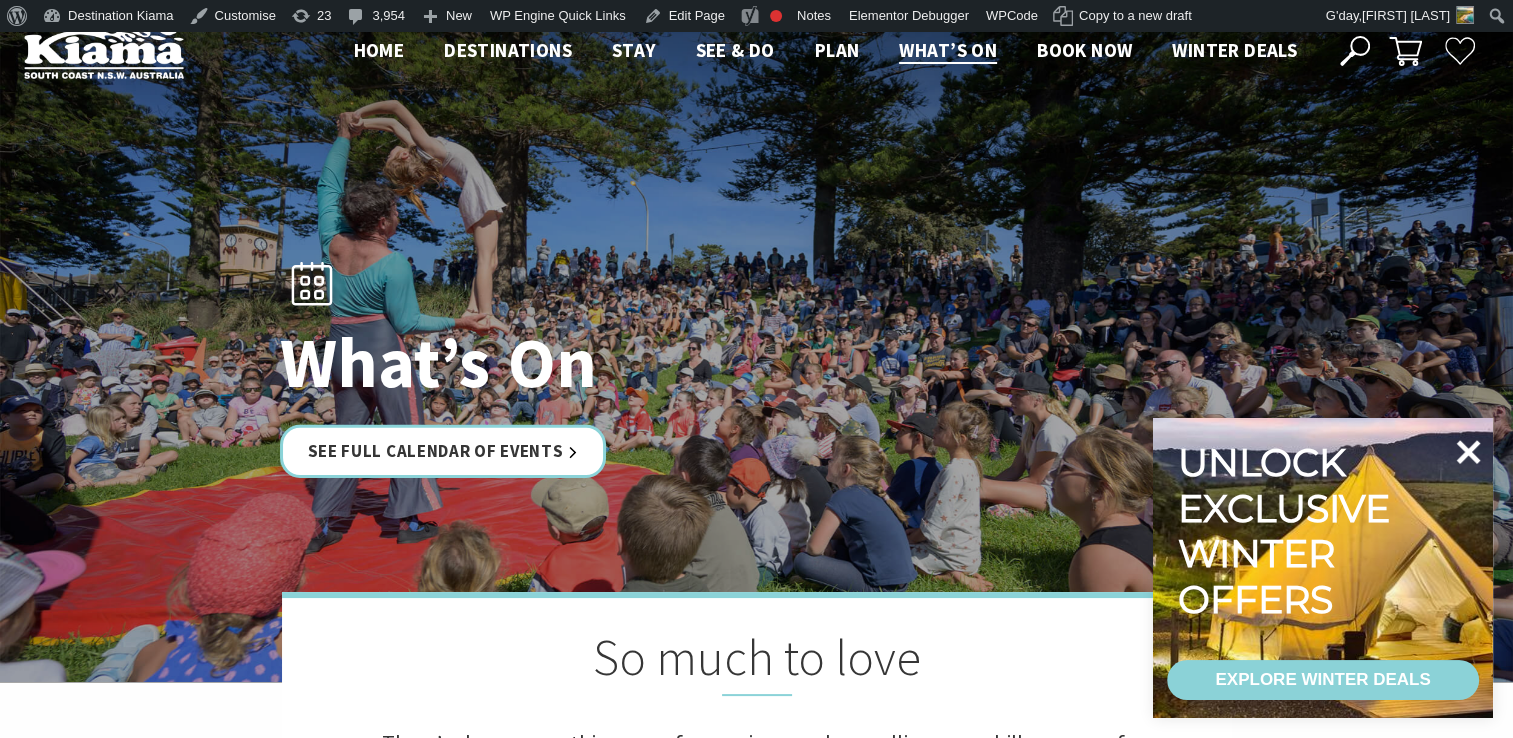 click 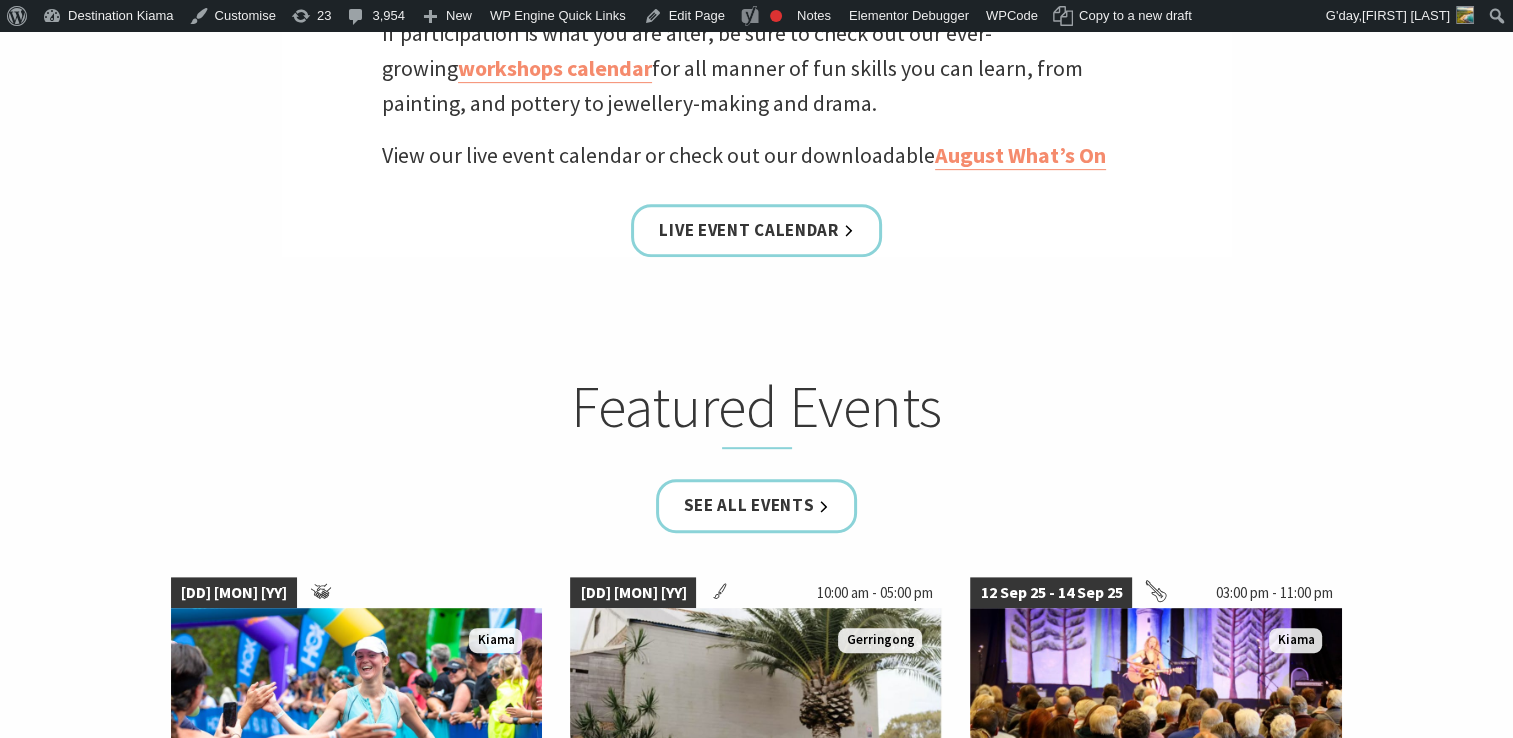 scroll, scrollTop: 938, scrollLeft: 0, axis: vertical 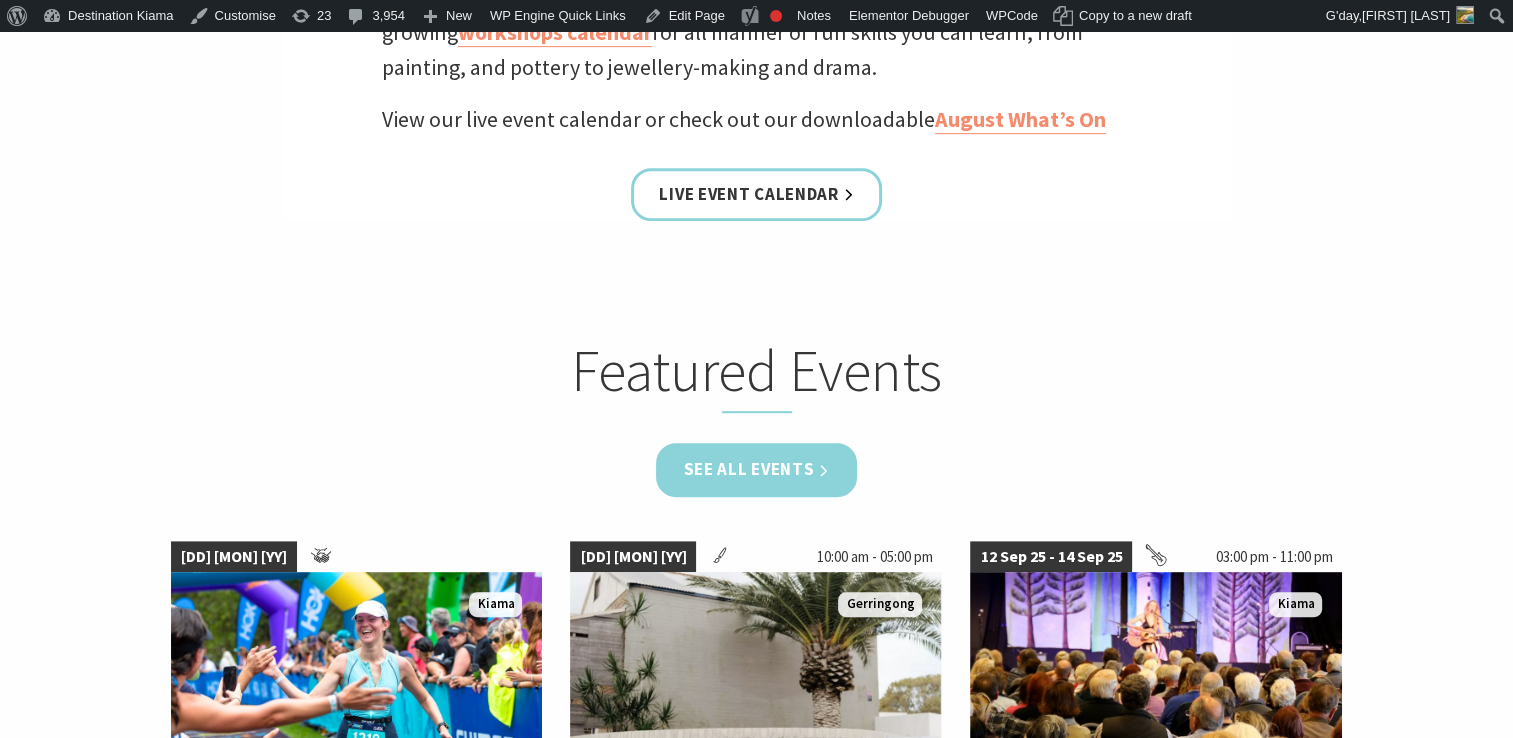 click on "See all Events" at bounding box center (757, 469) 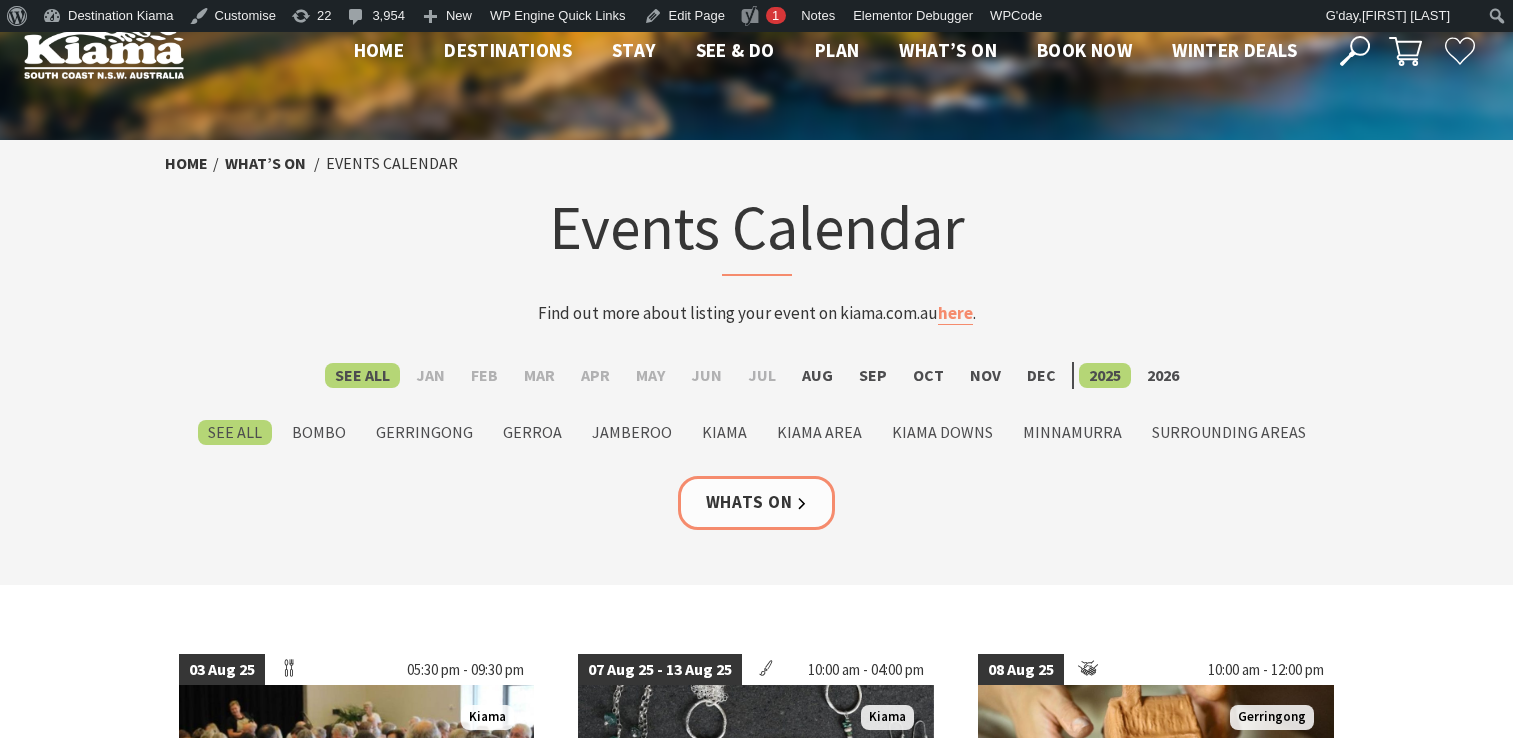 scroll, scrollTop: 0, scrollLeft: 0, axis: both 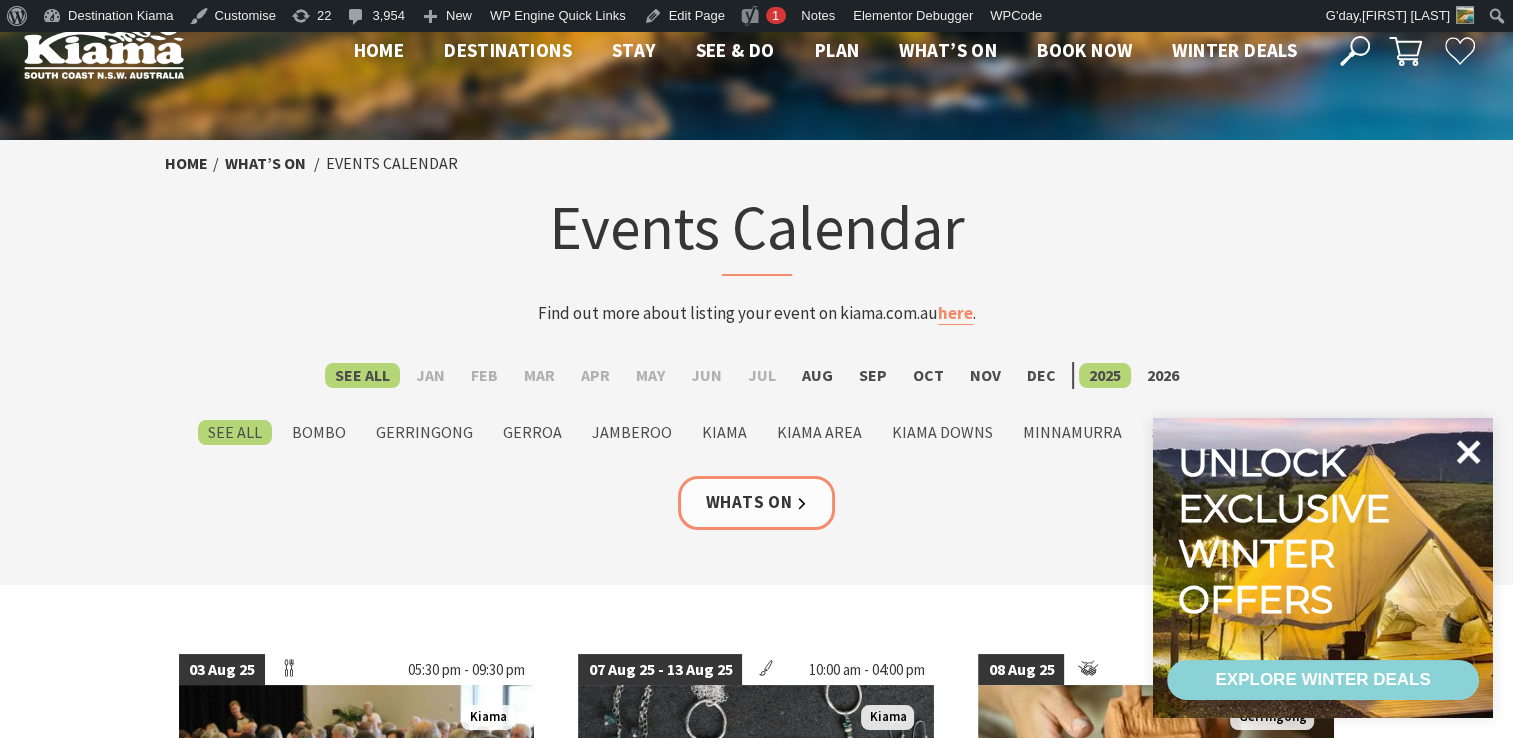 click 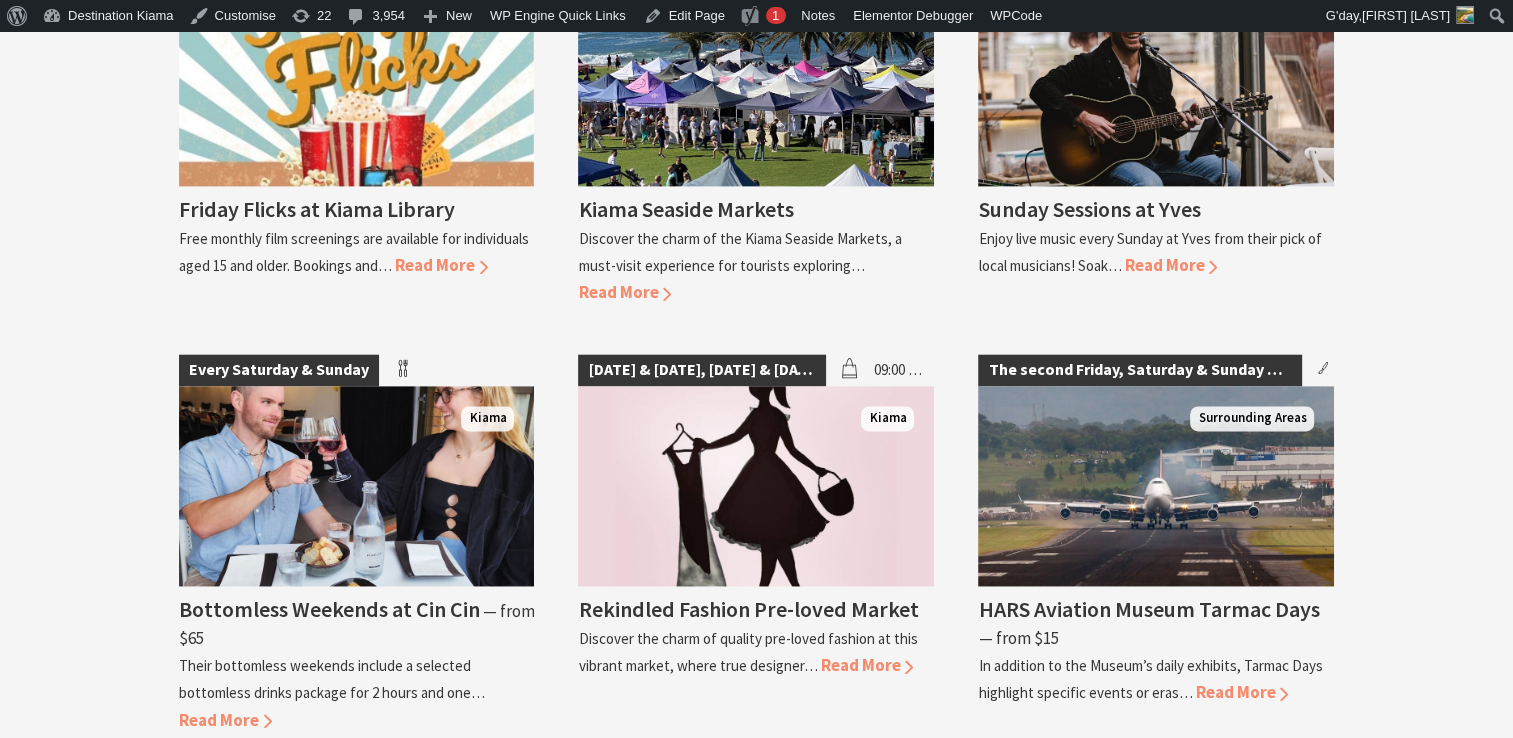 scroll, scrollTop: 2650, scrollLeft: 0, axis: vertical 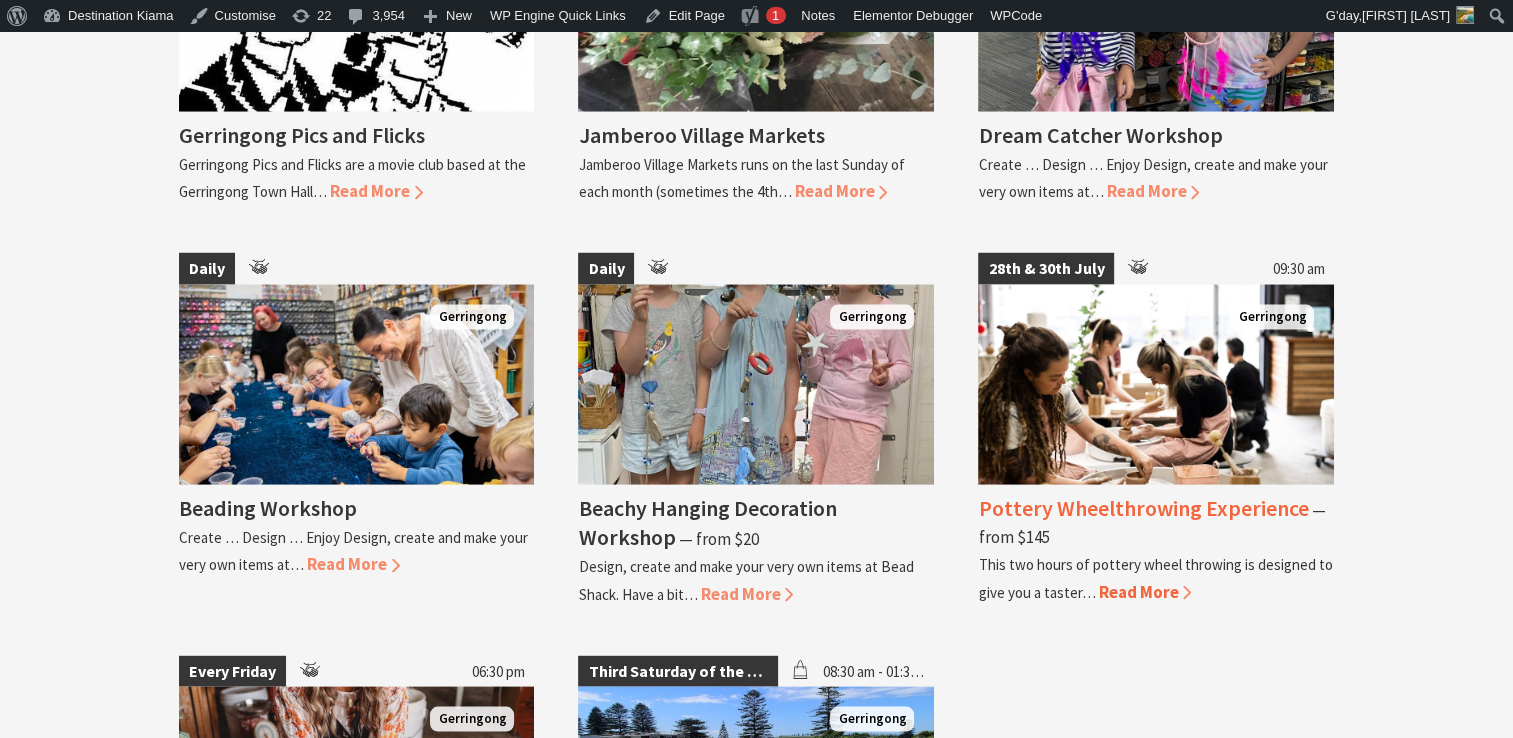click on "Pottery Wheelthrowing Experience" at bounding box center (1143, 508) 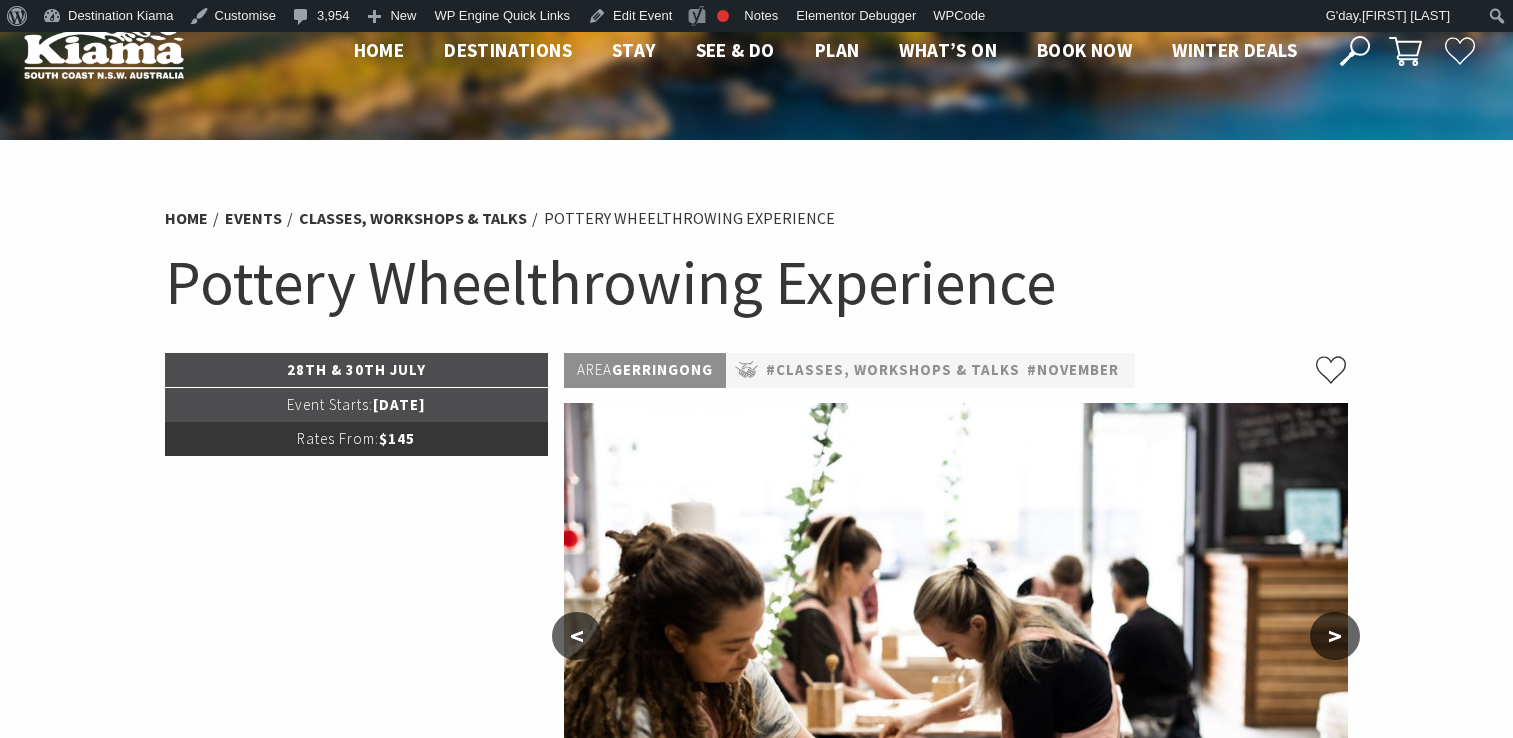 scroll, scrollTop: 0, scrollLeft: 0, axis: both 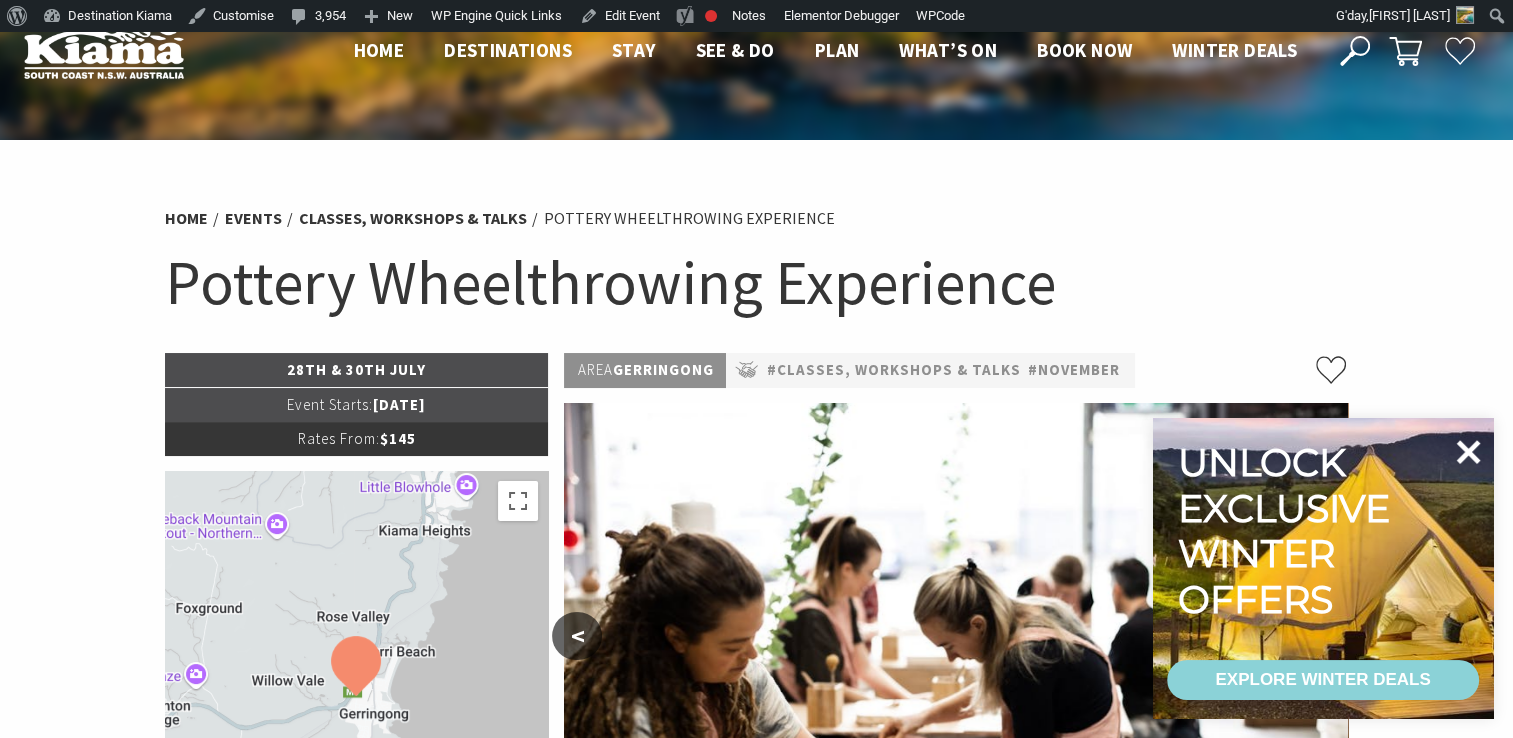 click 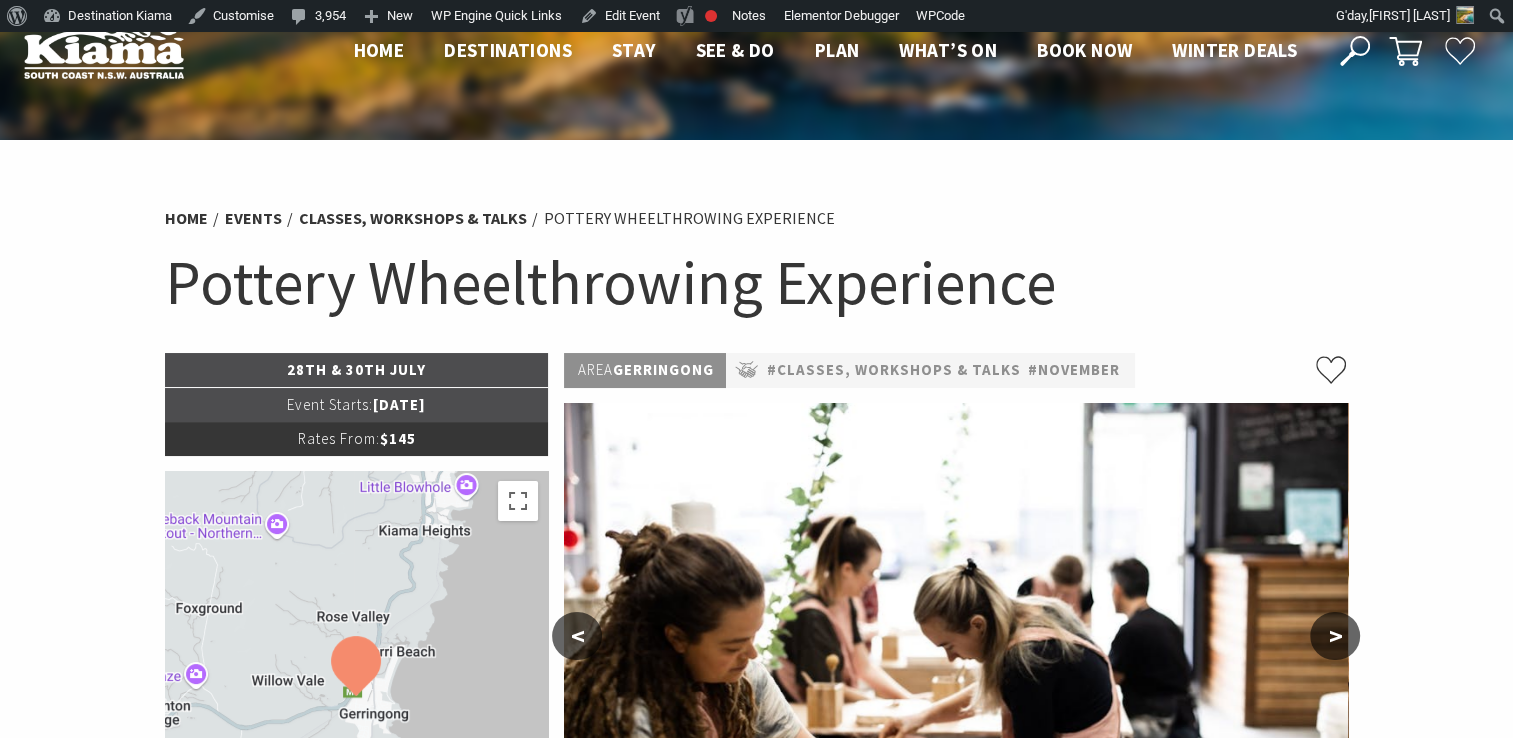 scroll, scrollTop: 48, scrollLeft: 0, axis: vertical 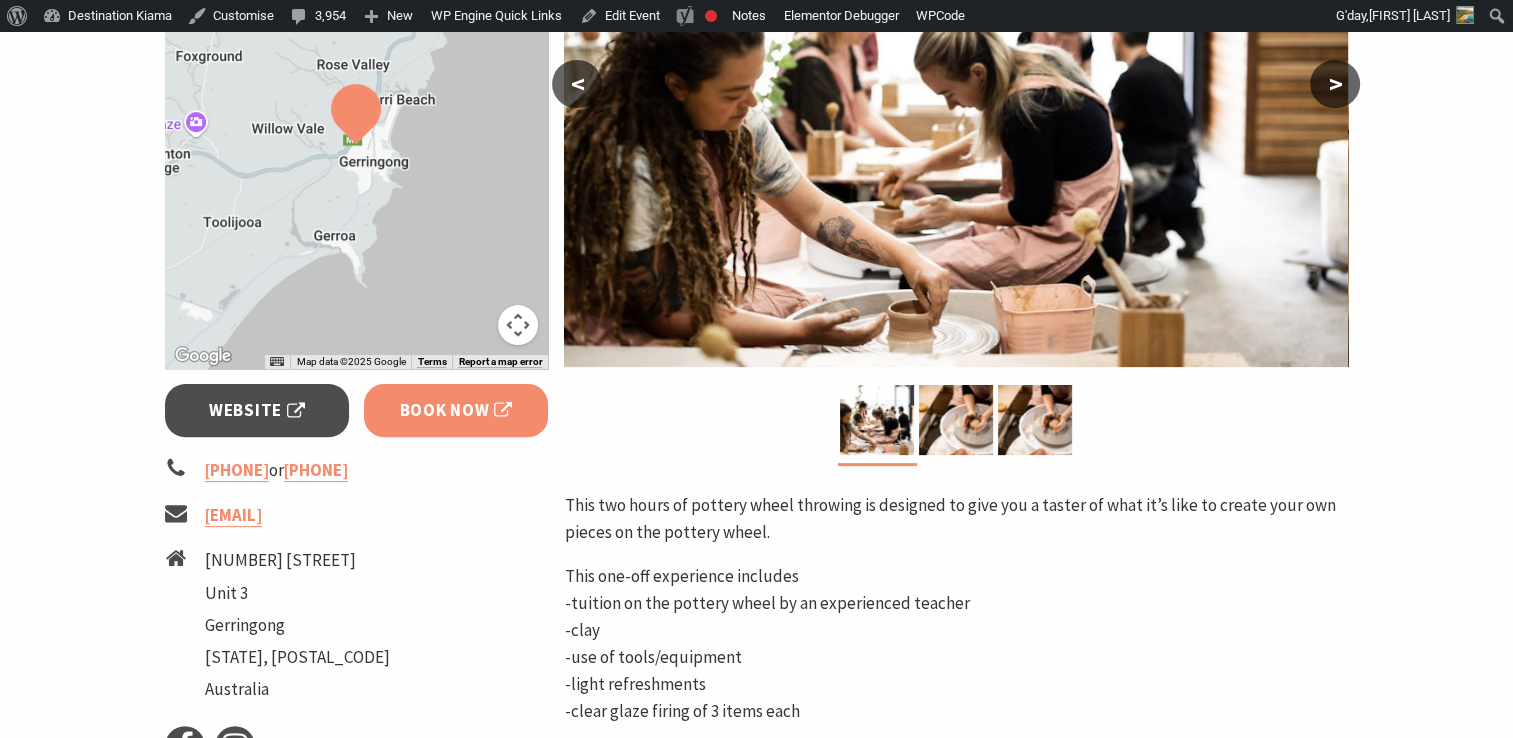 click on "Book Now" at bounding box center [456, 410] 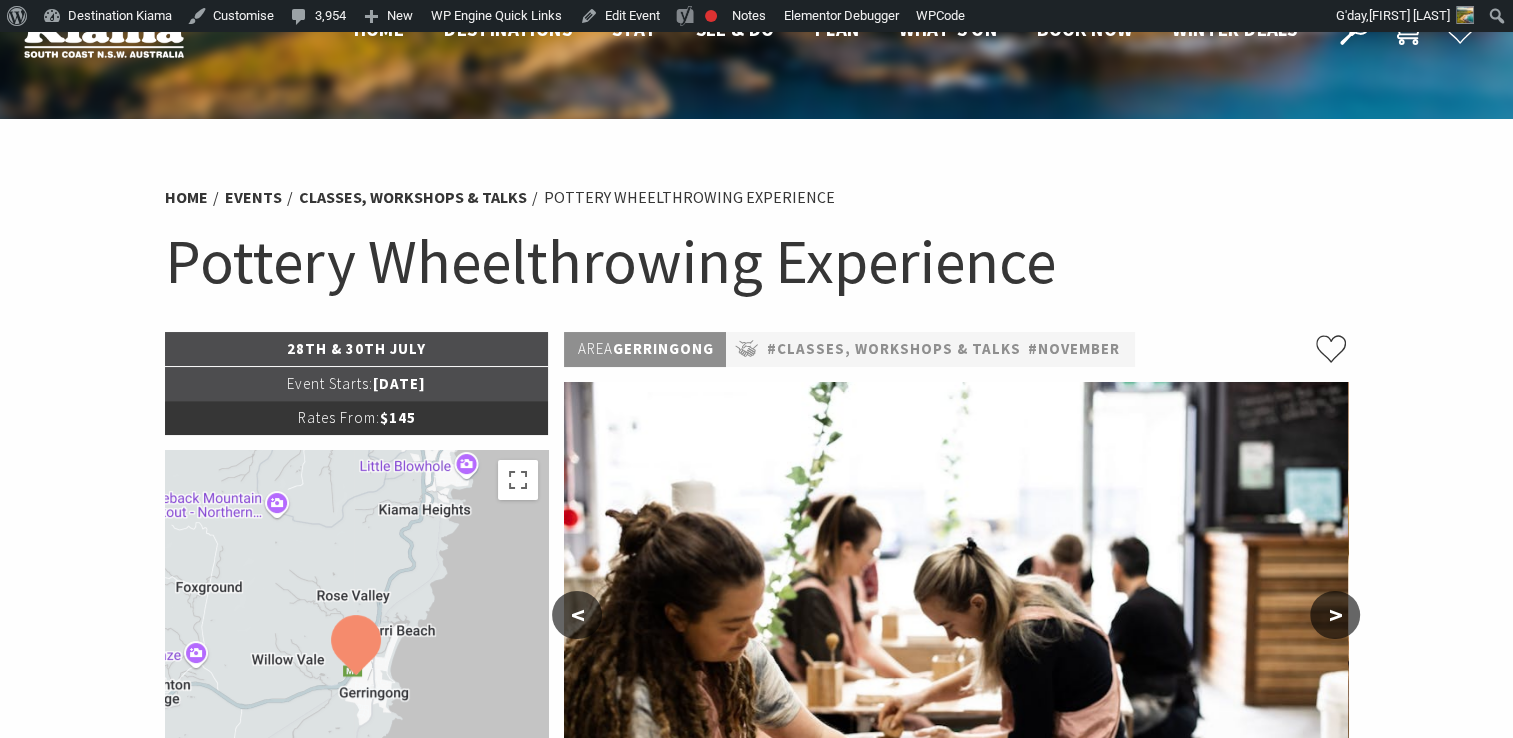 scroll, scrollTop: 14, scrollLeft: 0, axis: vertical 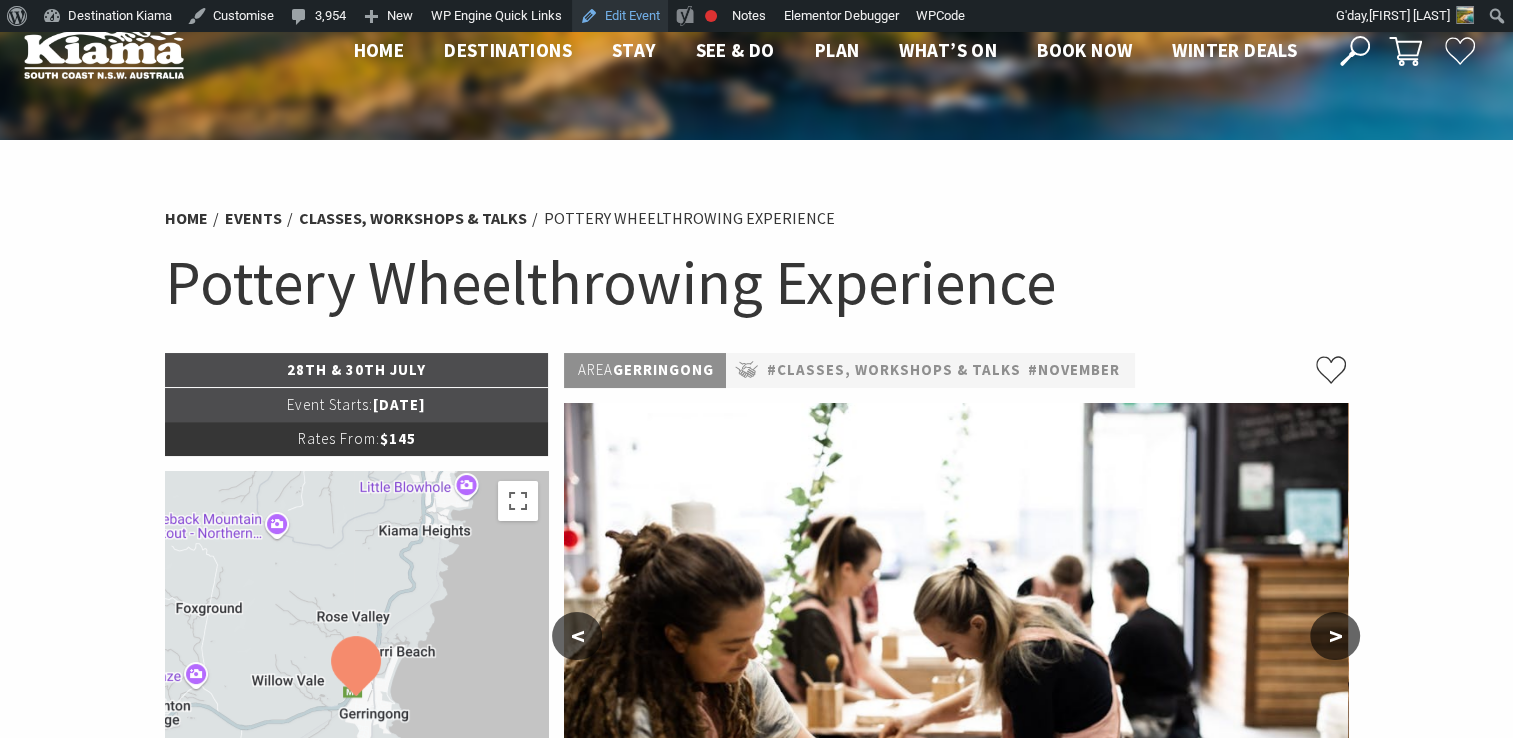 click on "Edit Event" at bounding box center (620, 16) 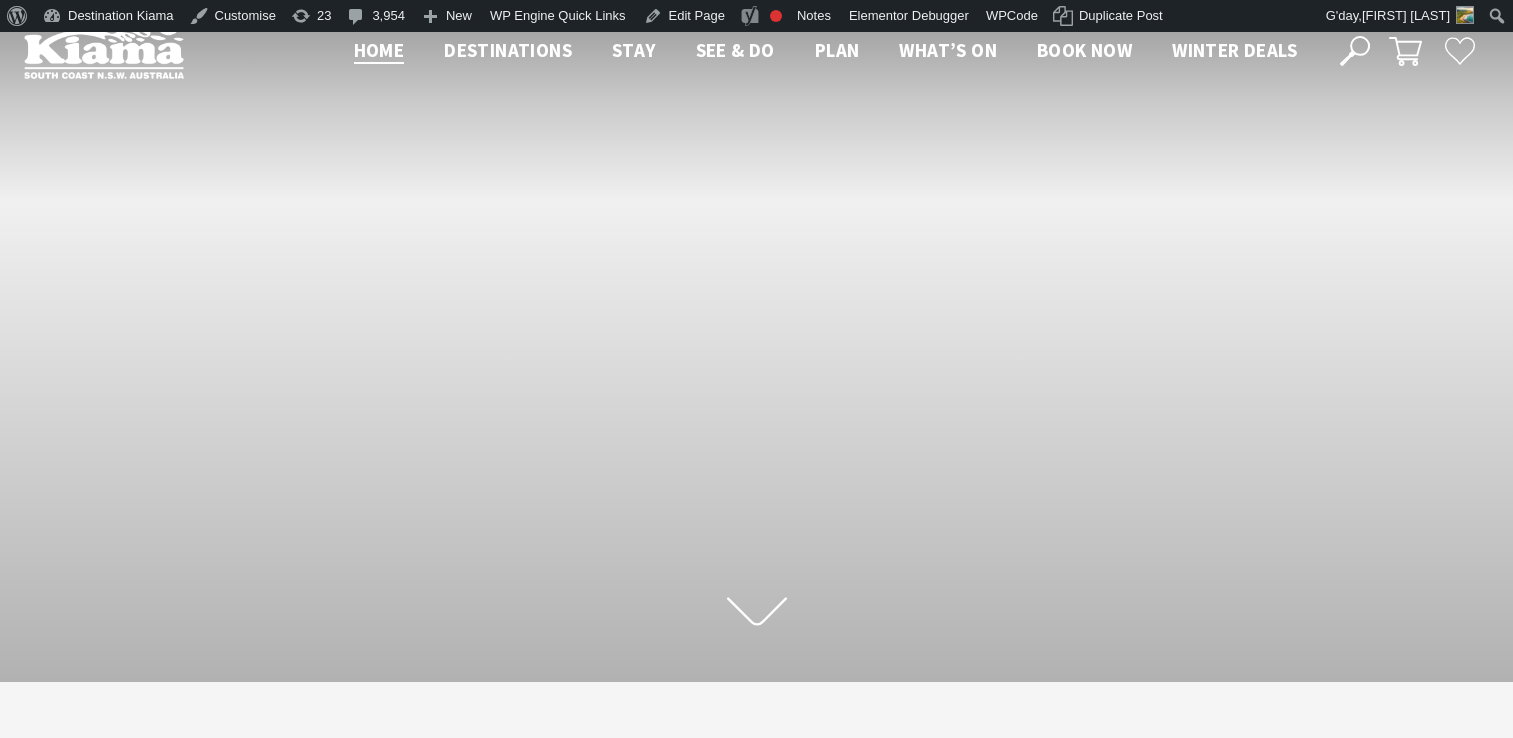 scroll, scrollTop: 0, scrollLeft: 0, axis: both 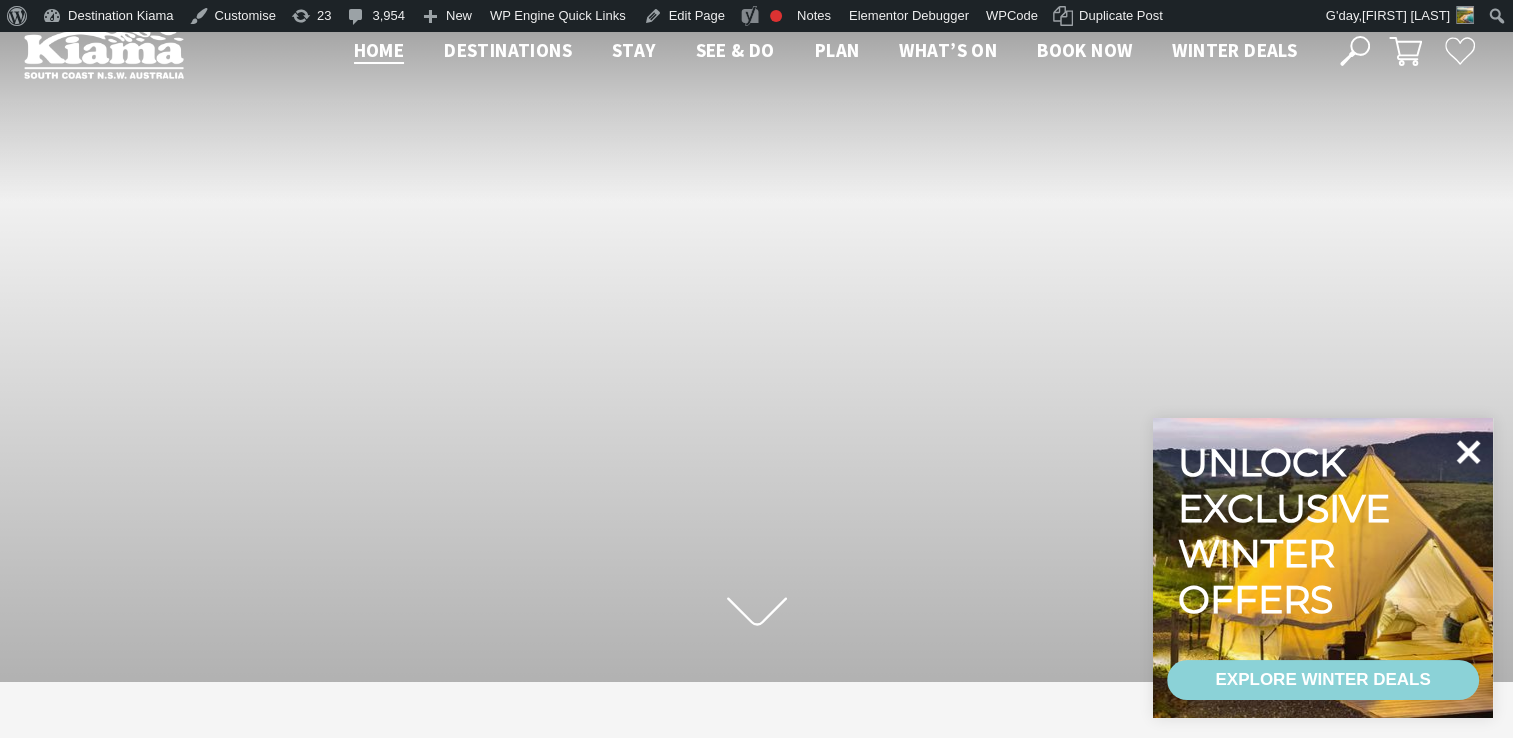 click 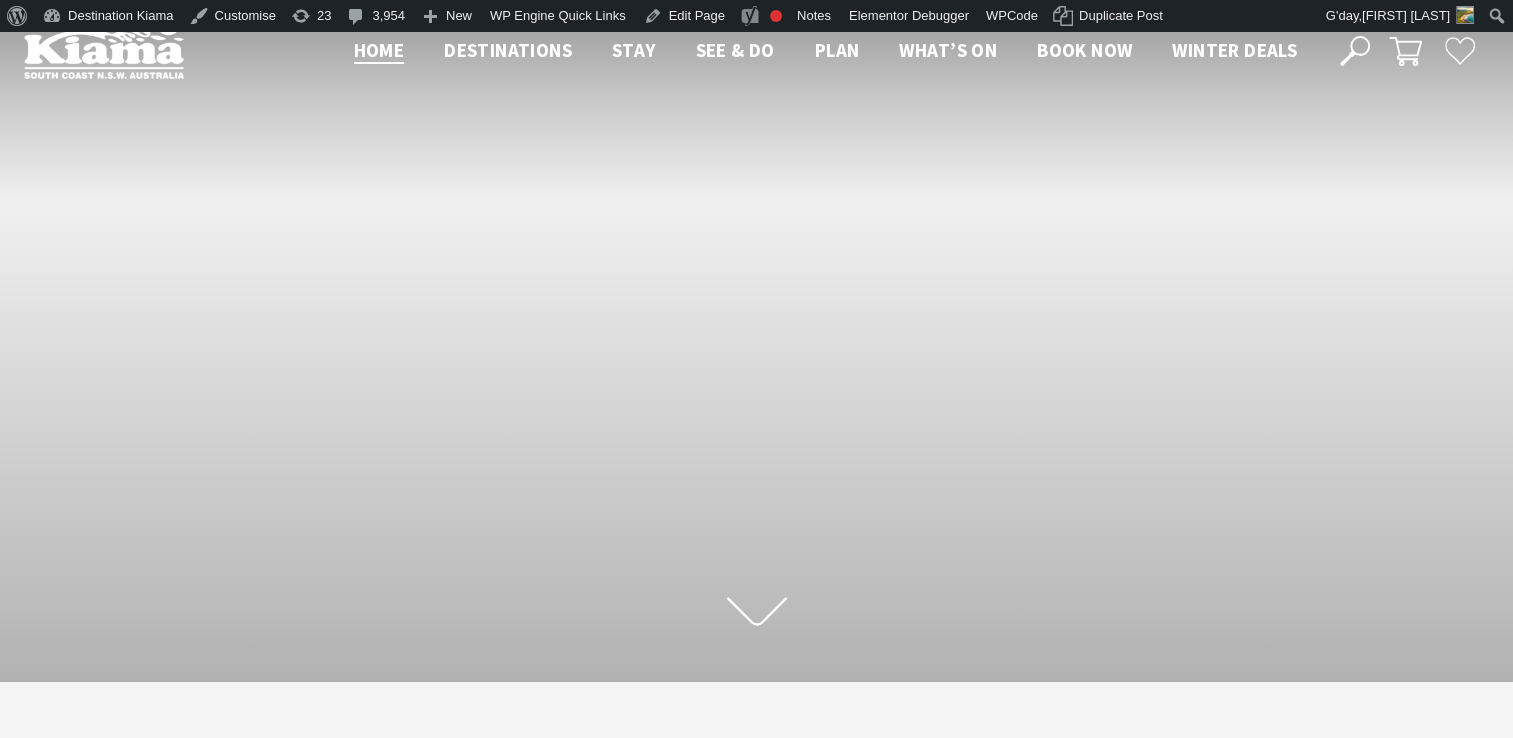 click on "Scroll to first section" at bounding box center [756, 357] 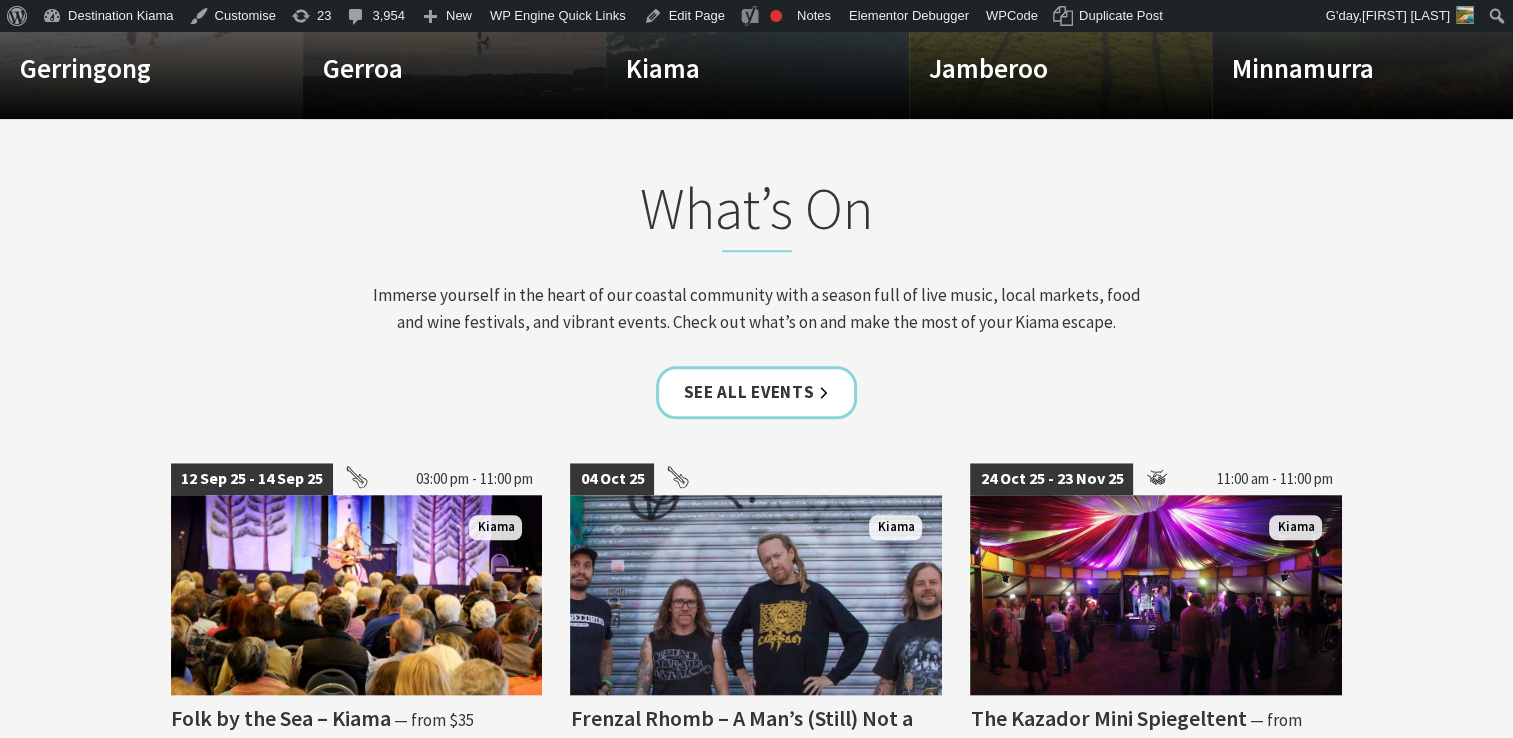 scroll, scrollTop: 1788, scrollLeft: 0, axis: vertical 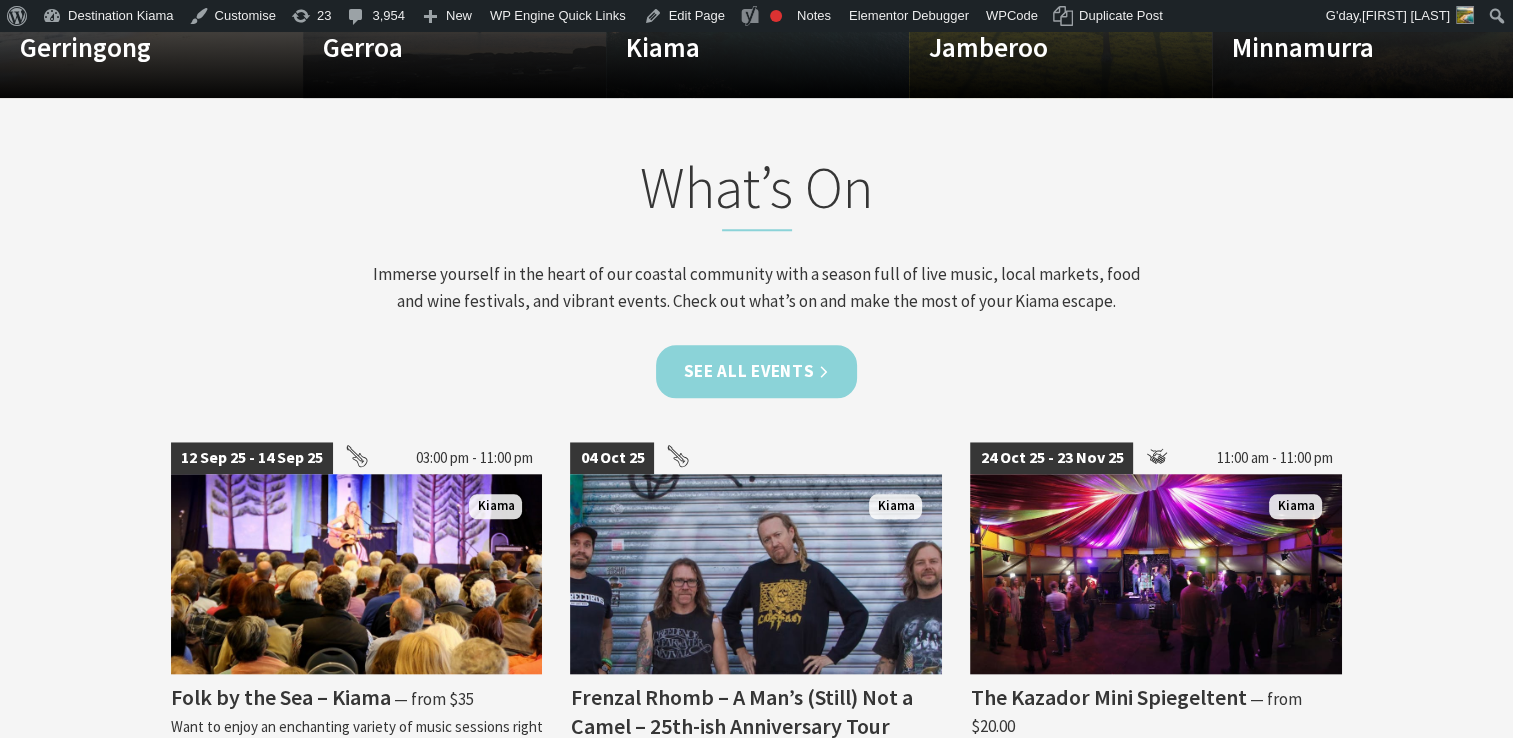 click on "See all Events" at bounding box center (757, 371) 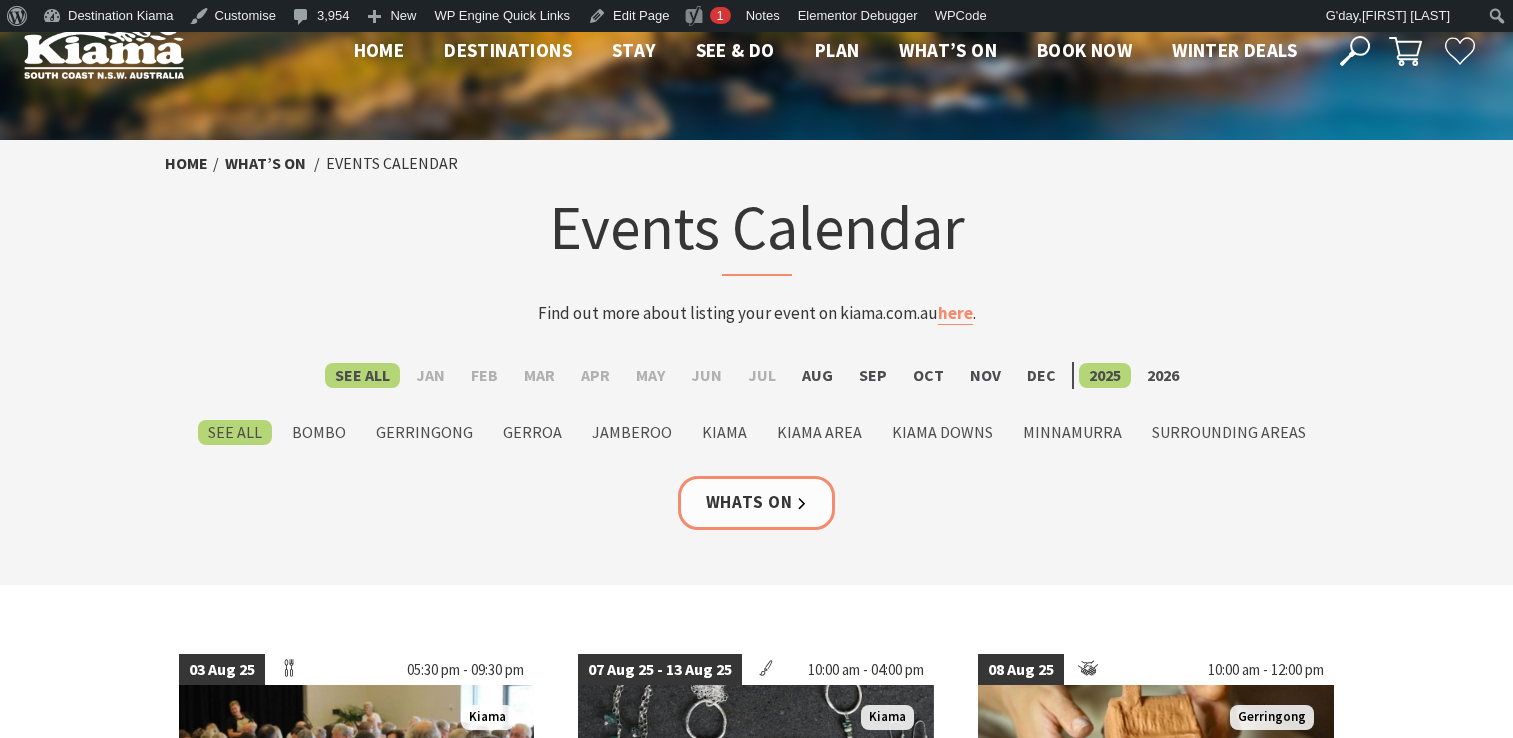 scroll, scrollTop: 0, scrollLeft: 0, axis: both 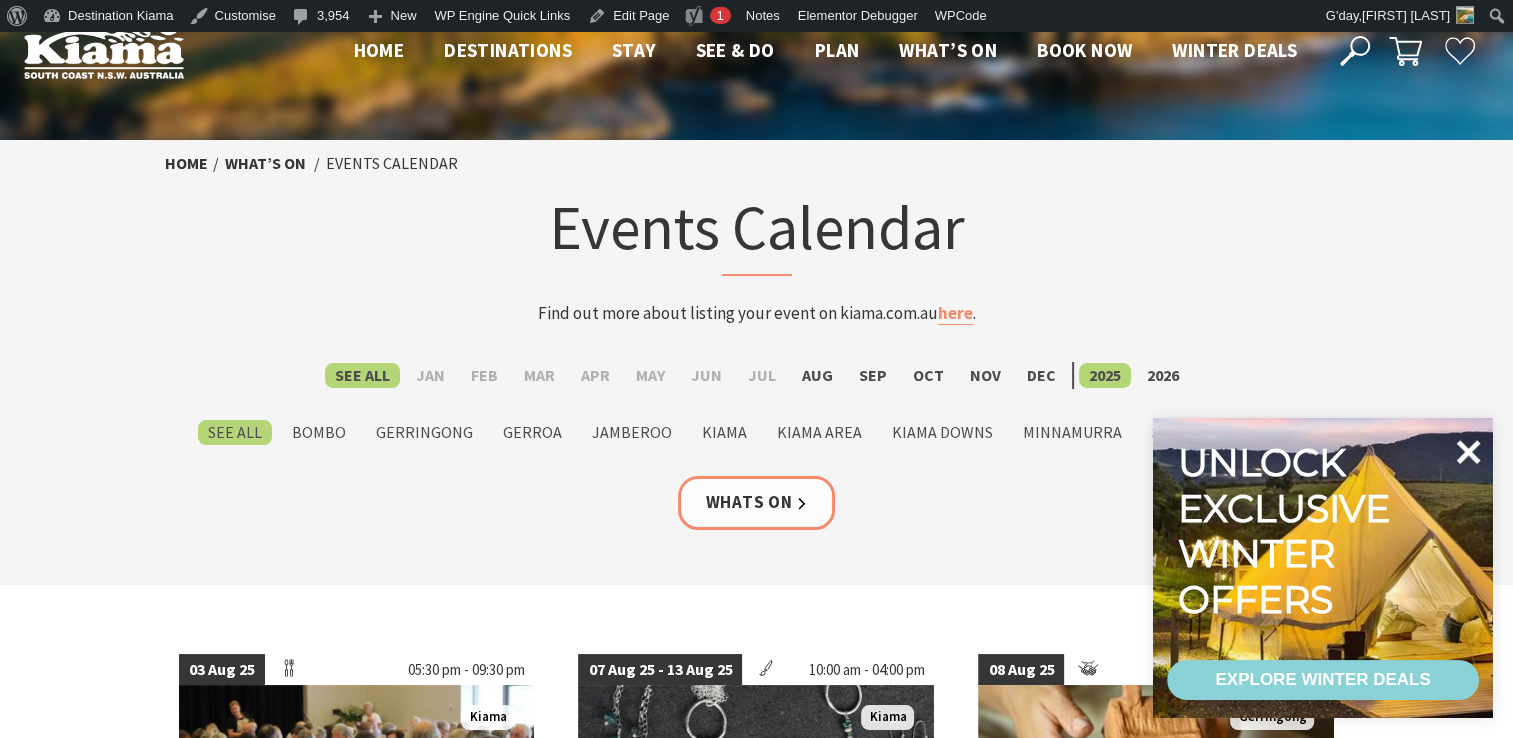 click 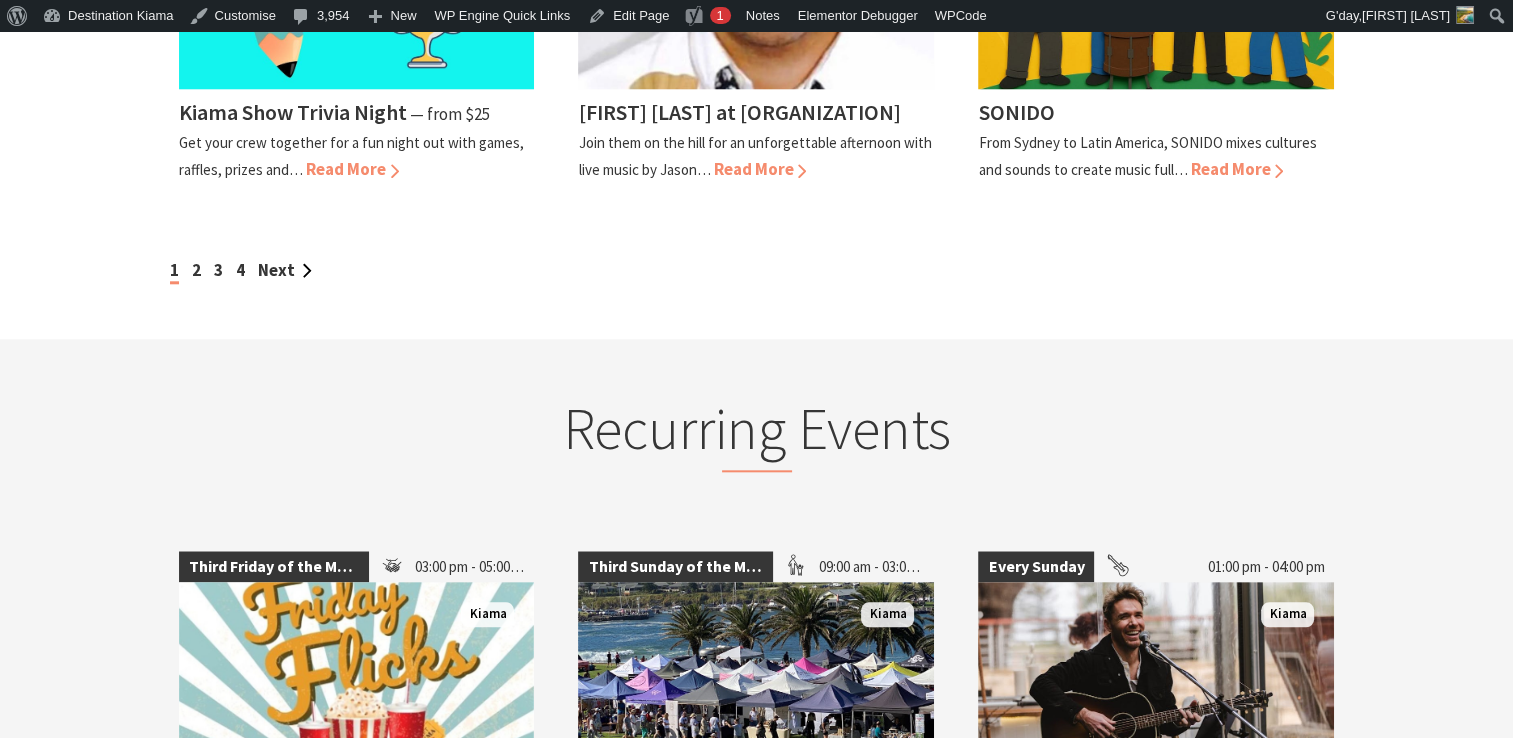 scroll, scrollTop: 2369, scrollLeft: 0, axis: vertical 